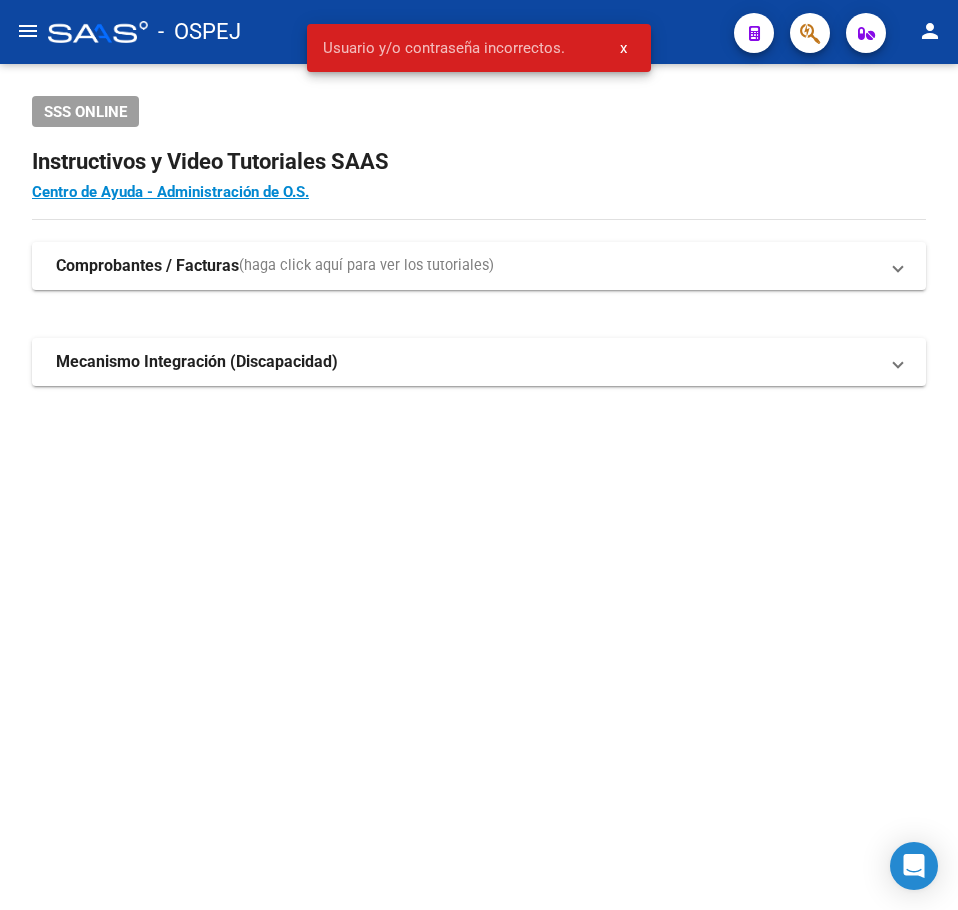 scroll, scrollTop: 0, scrollLeft: 0, axis: both 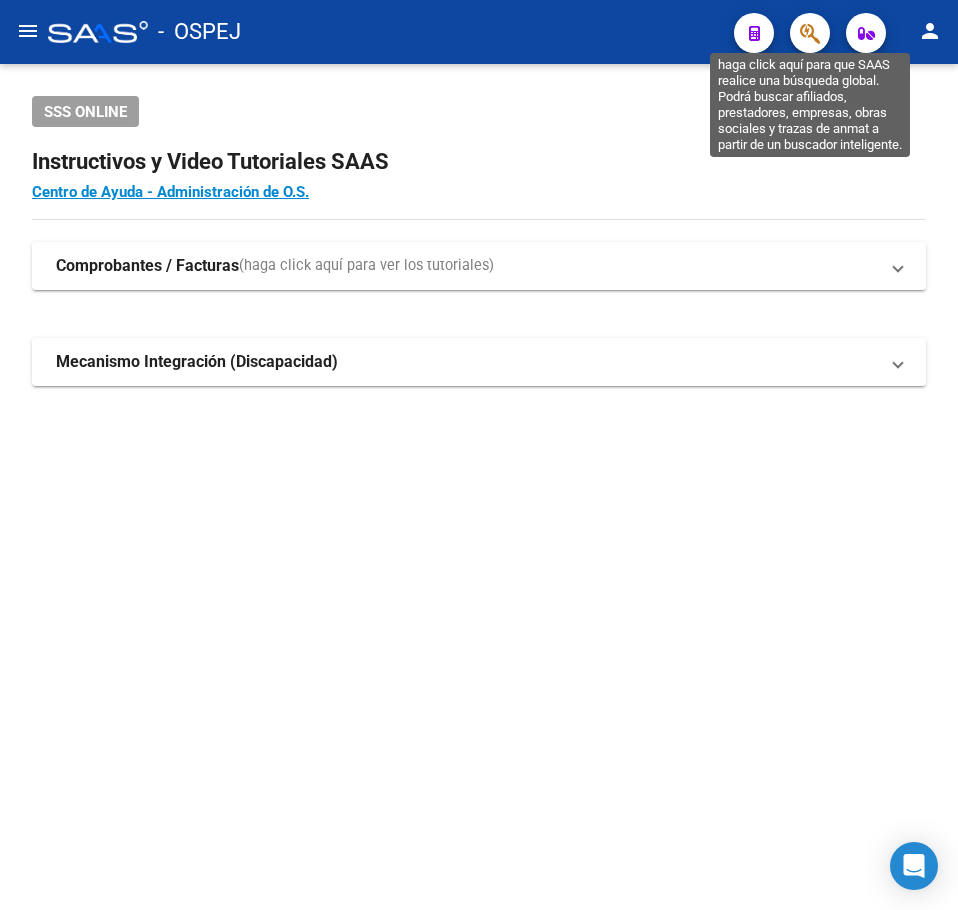 click 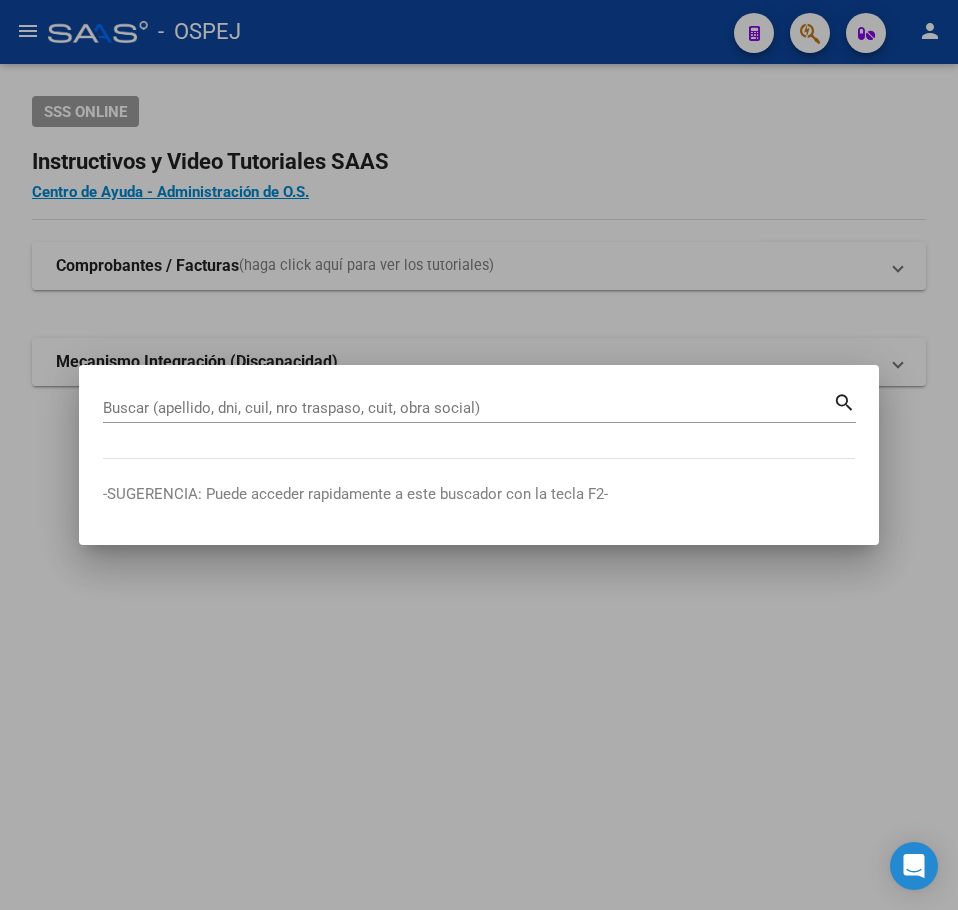 drag, startPoint x: 434, startPoint y: 414, endPoint x: 261, endPoint y: 392, distance: 174.39323 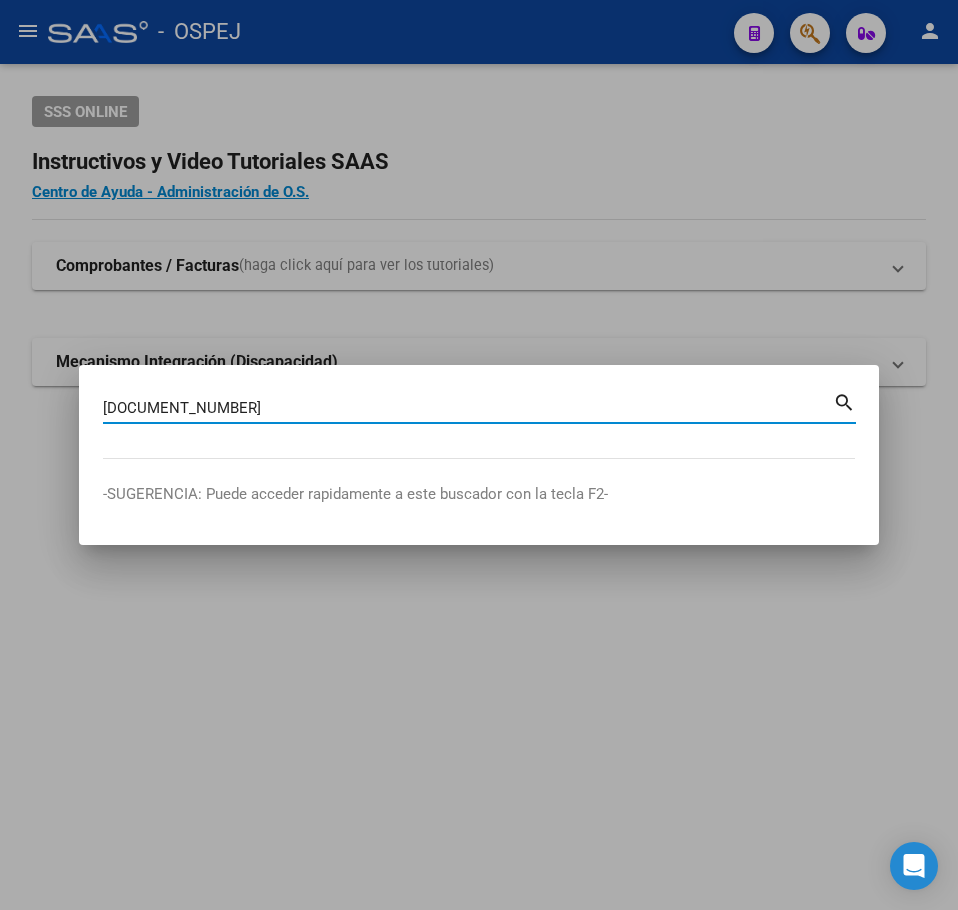 type on "[DOCUMENT_NUMBER]" 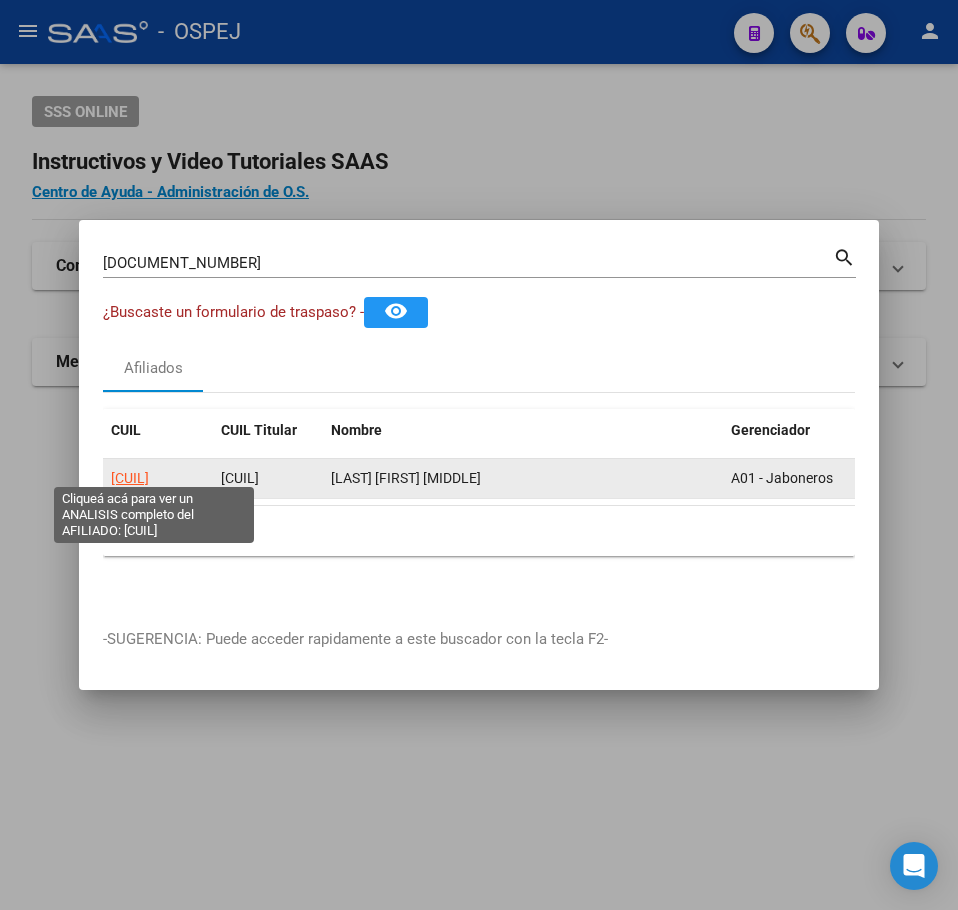 click on "[CUIL]" 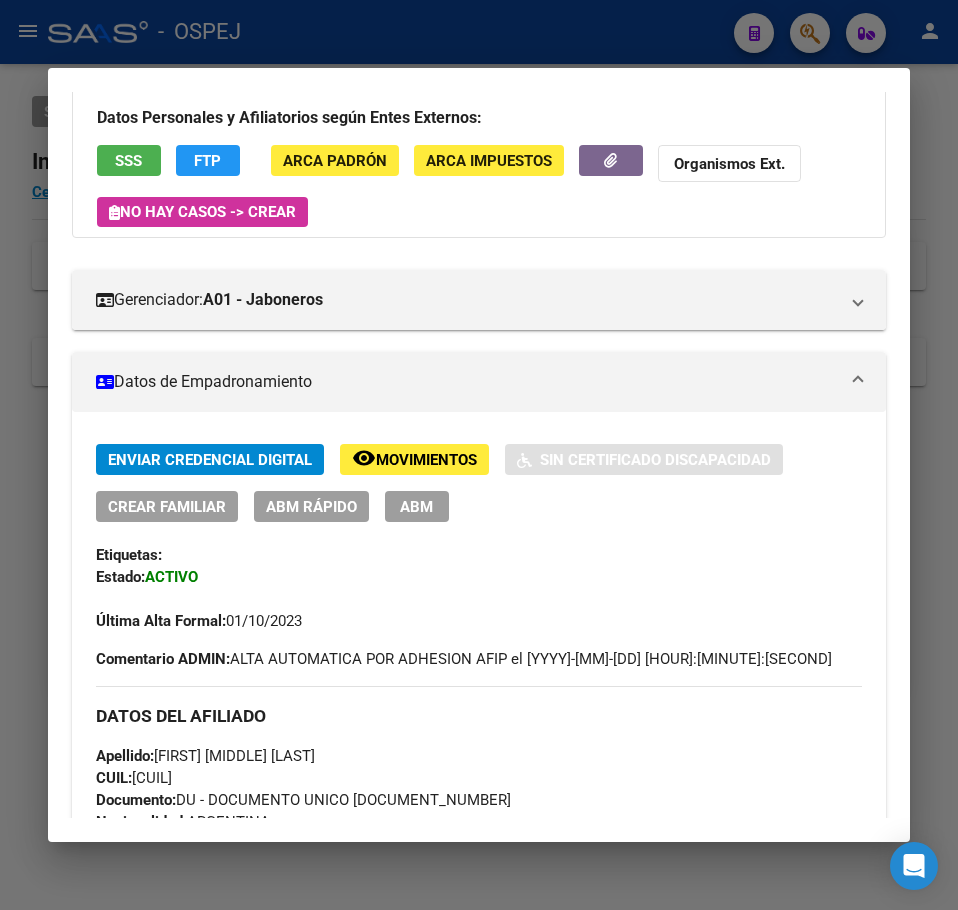 scroll, scrollTop: 0, scrollLeft: 0, axis: both 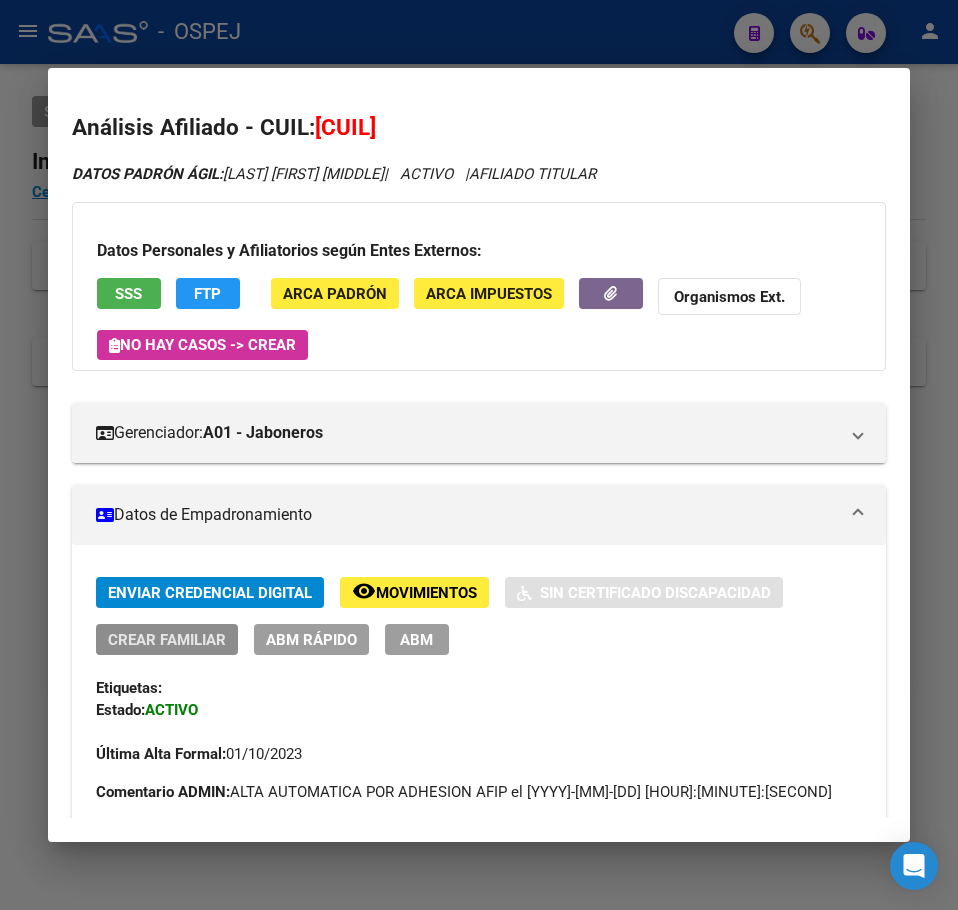 click on "Crear Familiar" at bounding box center (167, 640) 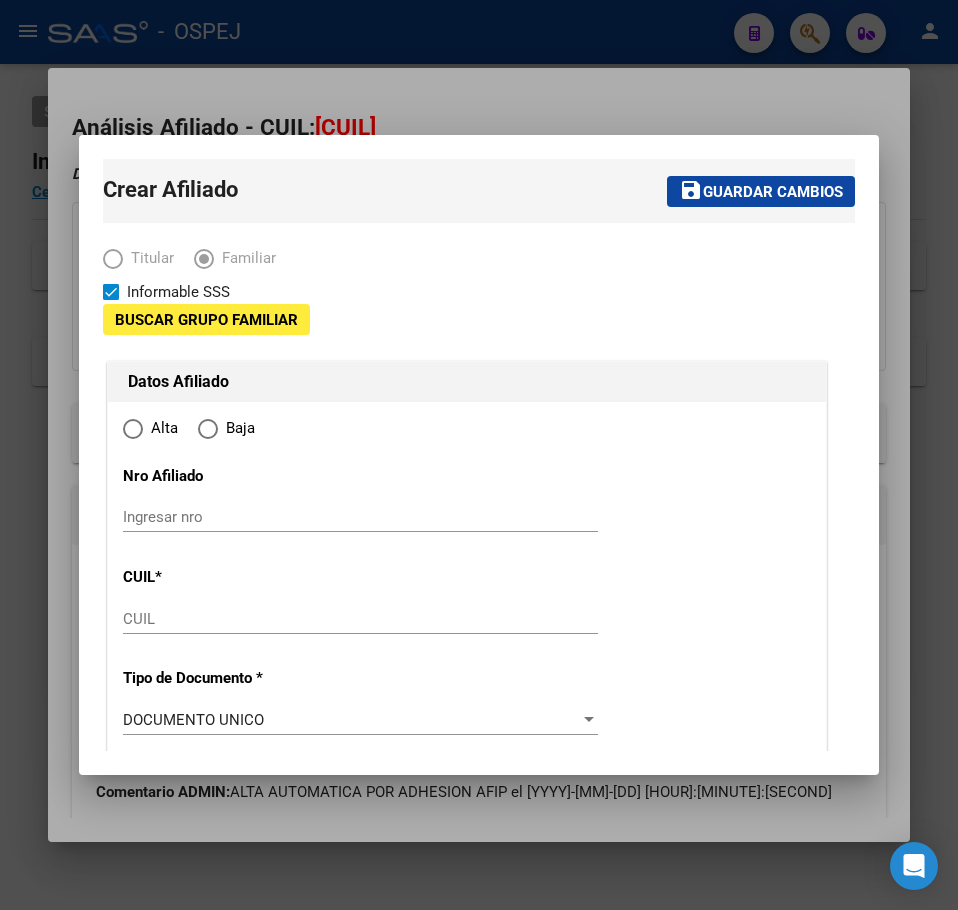 type on "[CUIT]" 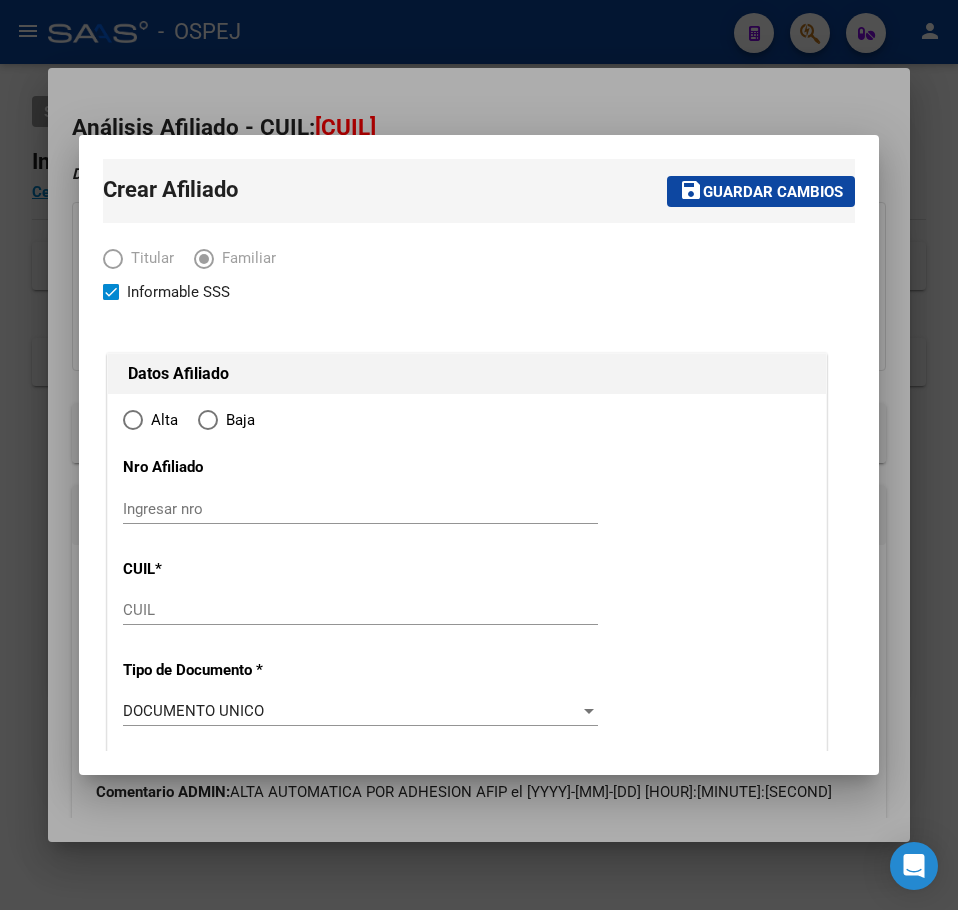type on "GLEW" 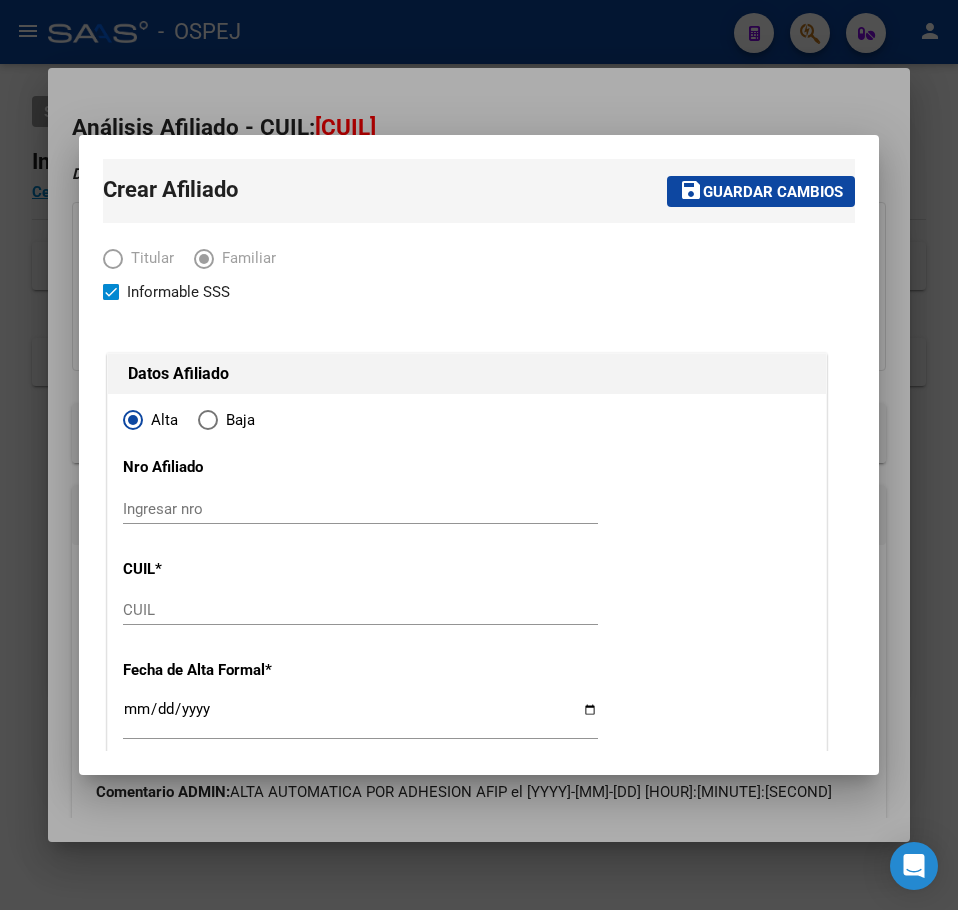 type on "[CUIT]" 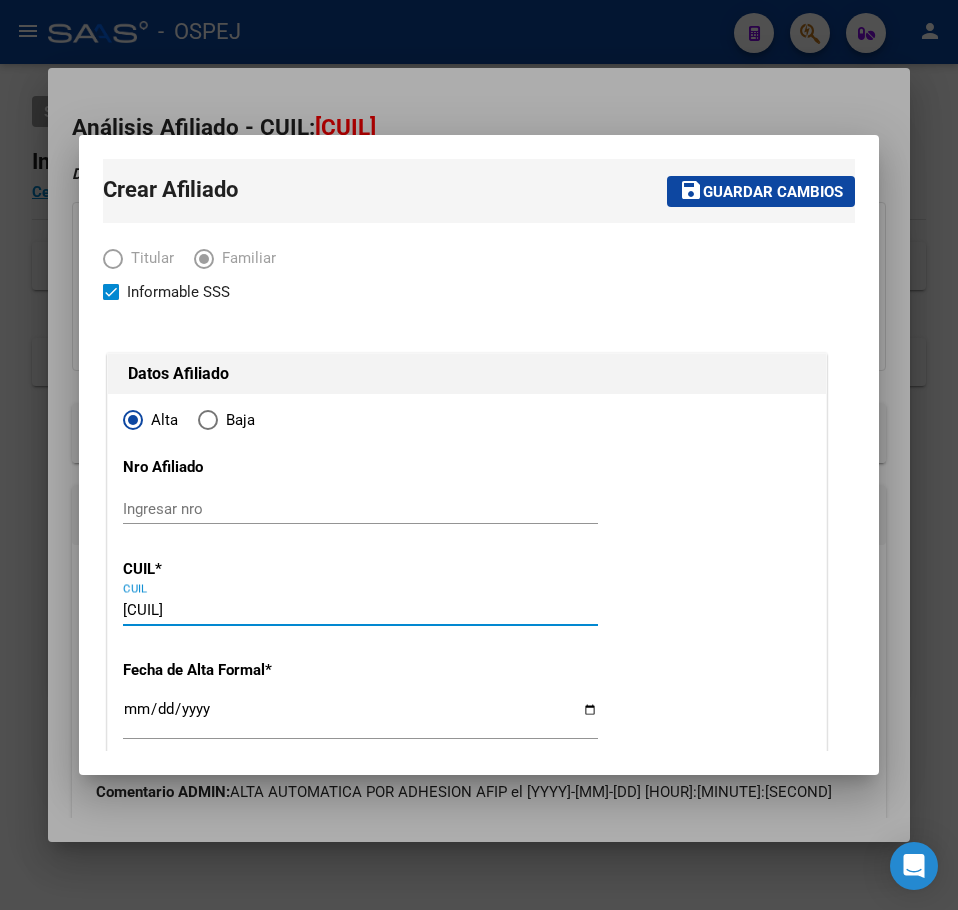 type on "[CUIL]" 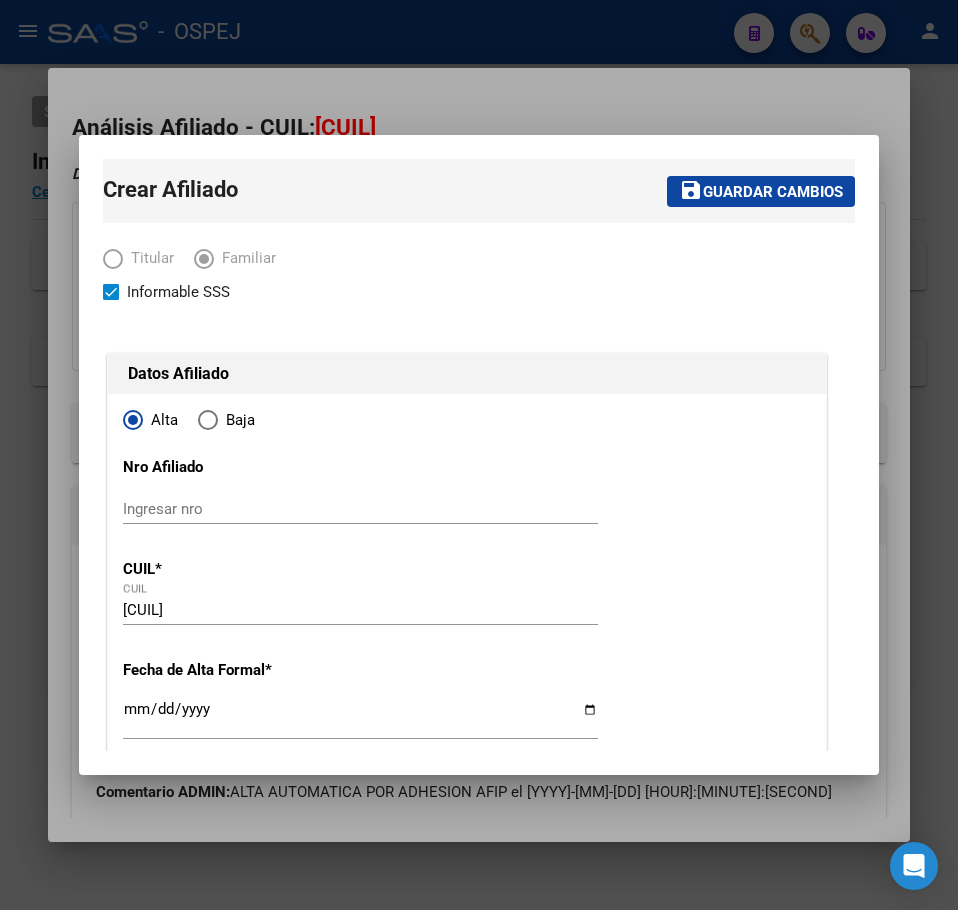 type on "[NUMBER]" 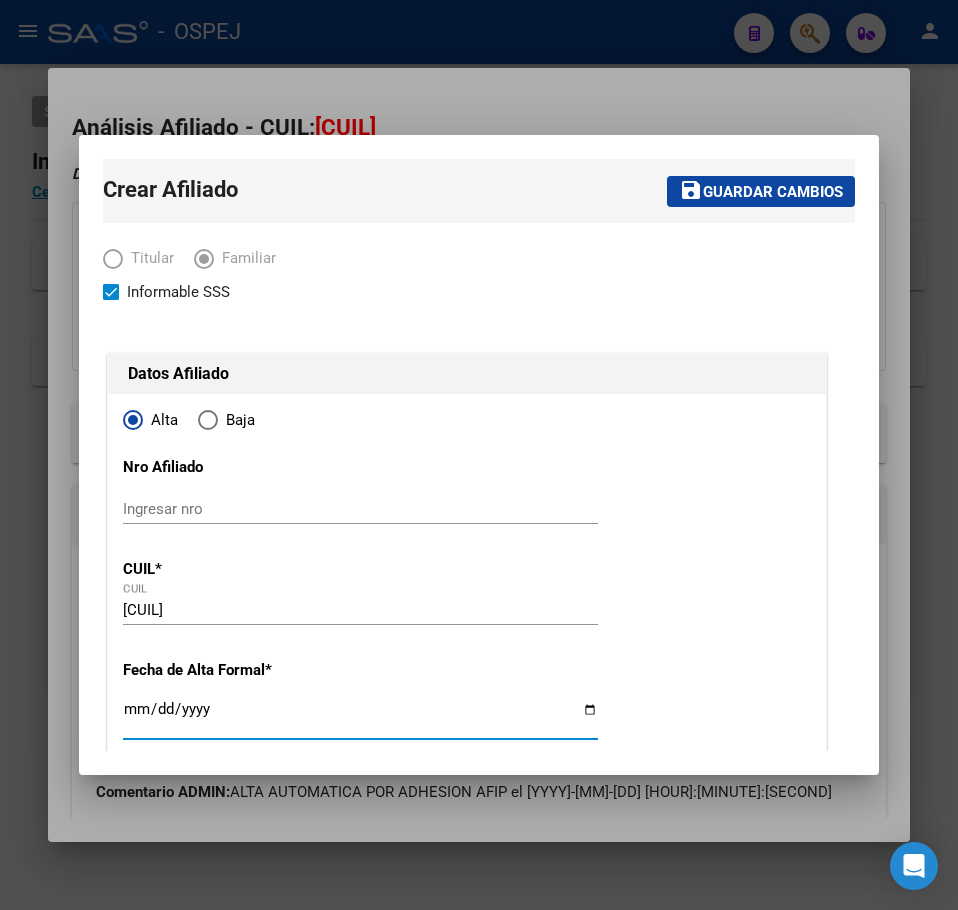 drag, startPoint x: 132, startPoint y: 709, endPoint x: 142, endPoint y: 710, distance: 10.049875 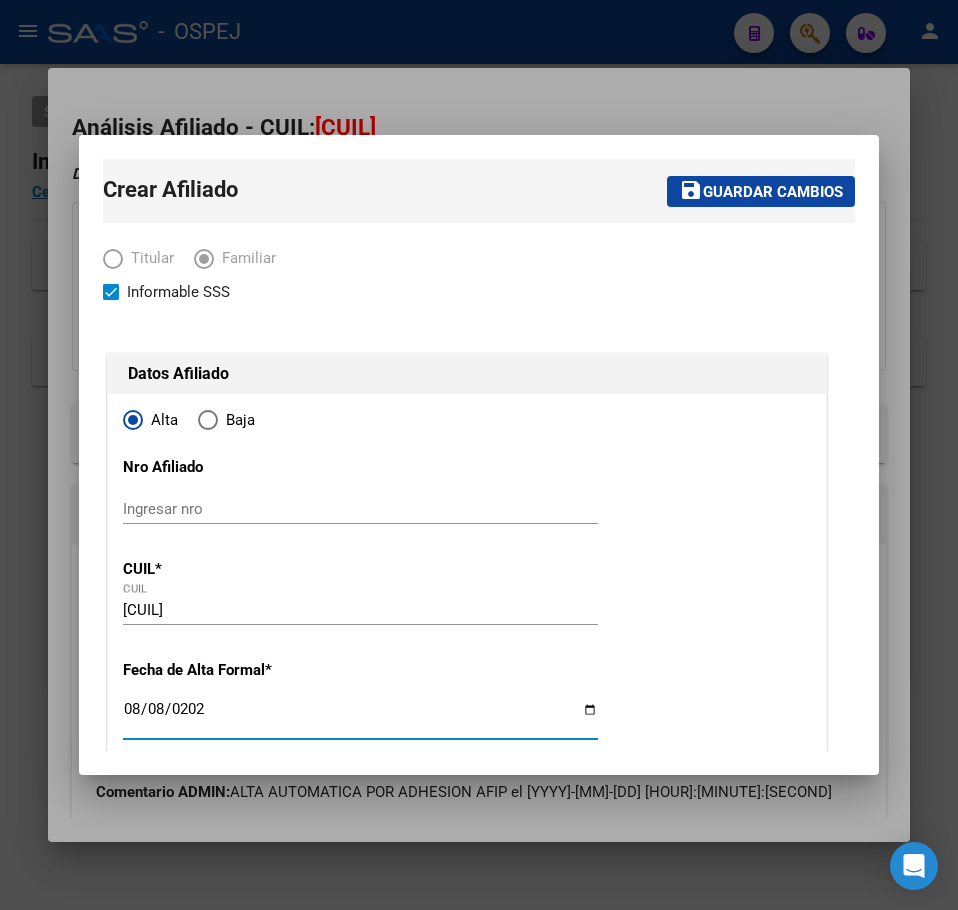 type on "2025-08-08" 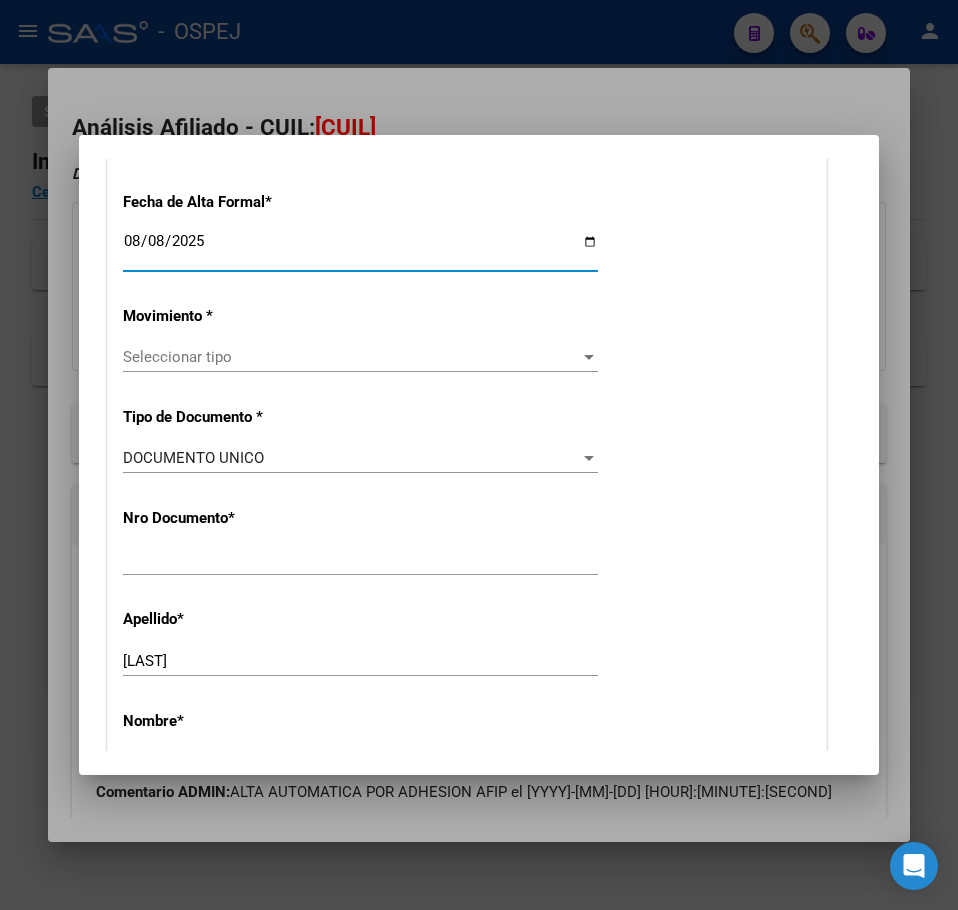 scroll, scrollTop: 500, scrollLeft: 0, axis: vertical 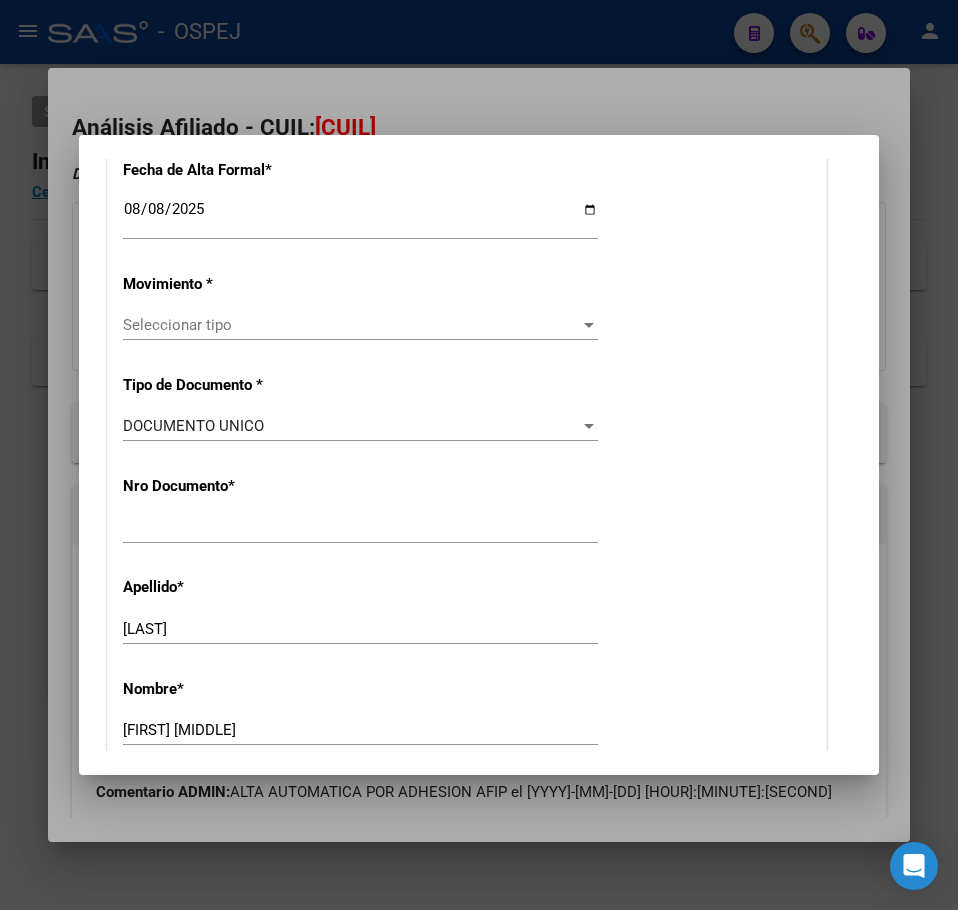 click on "Seleccionar tipo" at bounding box center (351, 325) 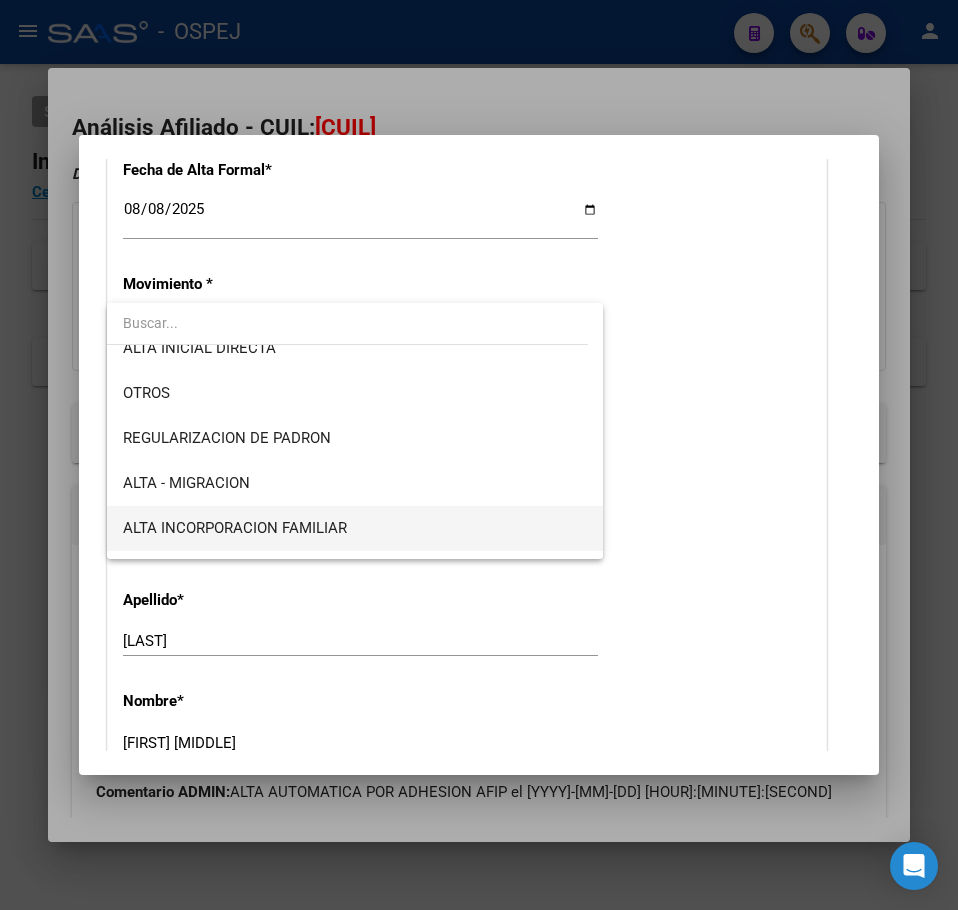 scroll, scrollTop: 200, scrollLeft: 0, axis: vertical 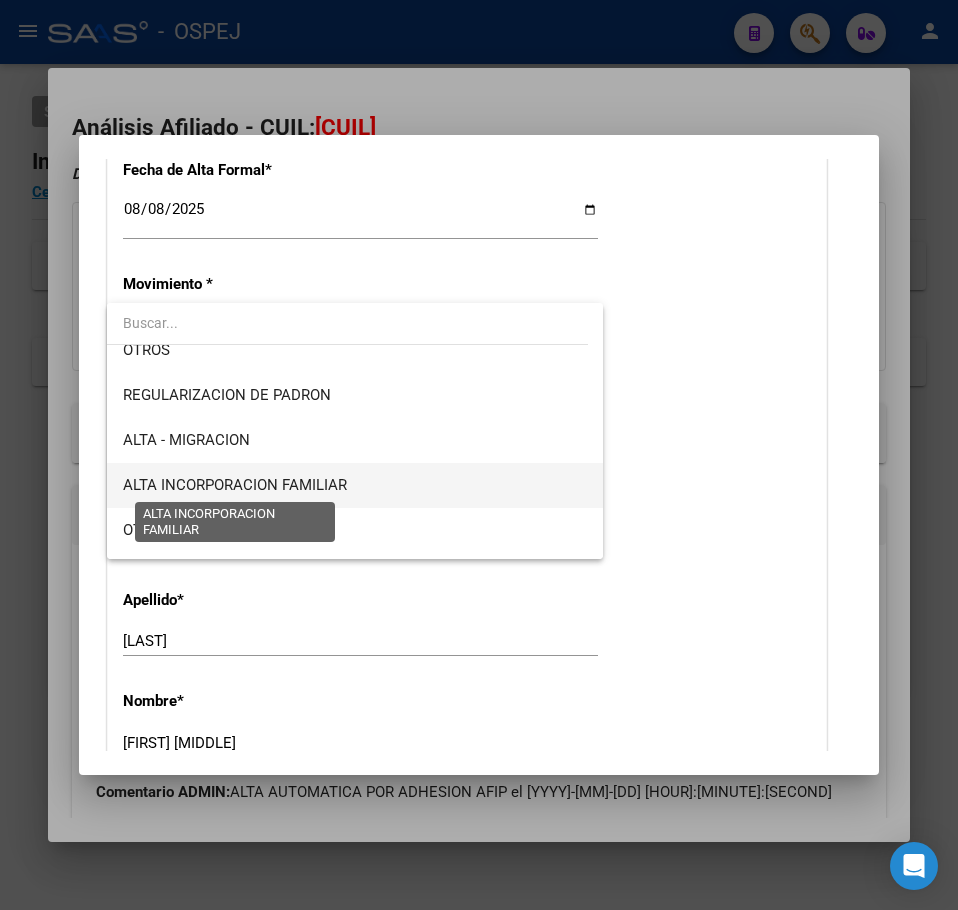click on "ALTA INCORPORACION FAMILIAR" at bounding box center (235, 485) 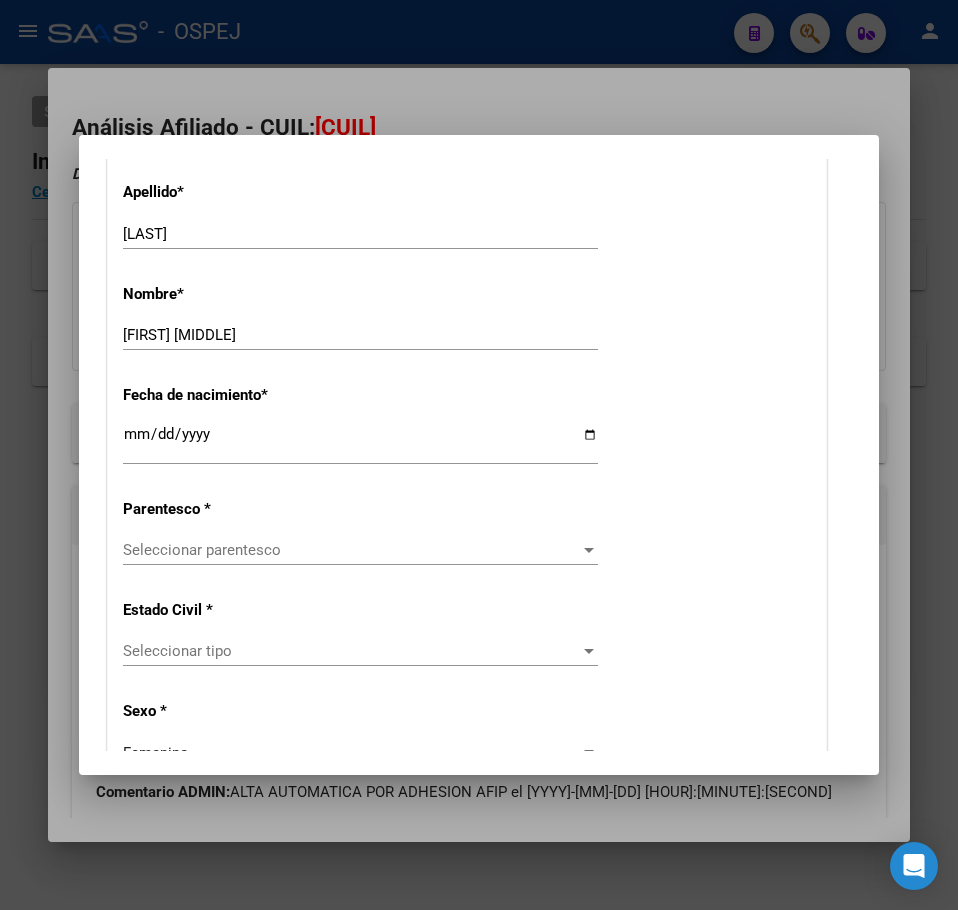 scroll, scrollTop: 900, scrollLeft: 0, axis: vertical 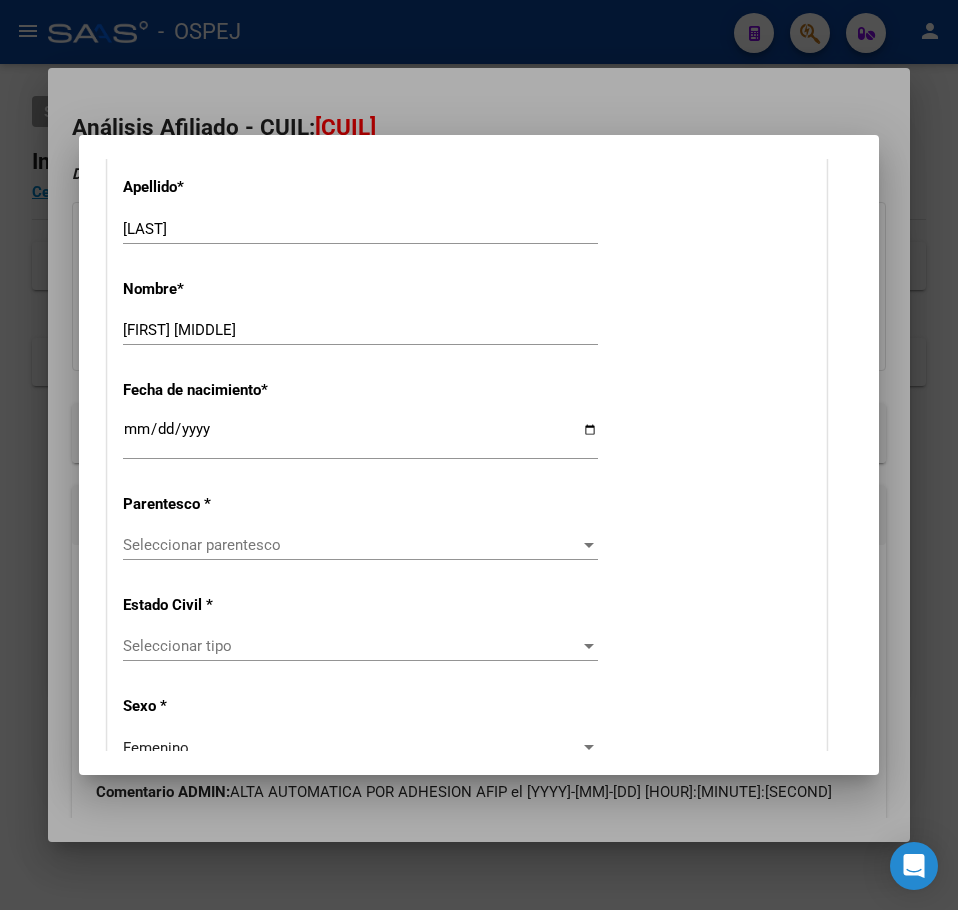 click on "Seleccionar parentesco" at bounding box center (351, 545) 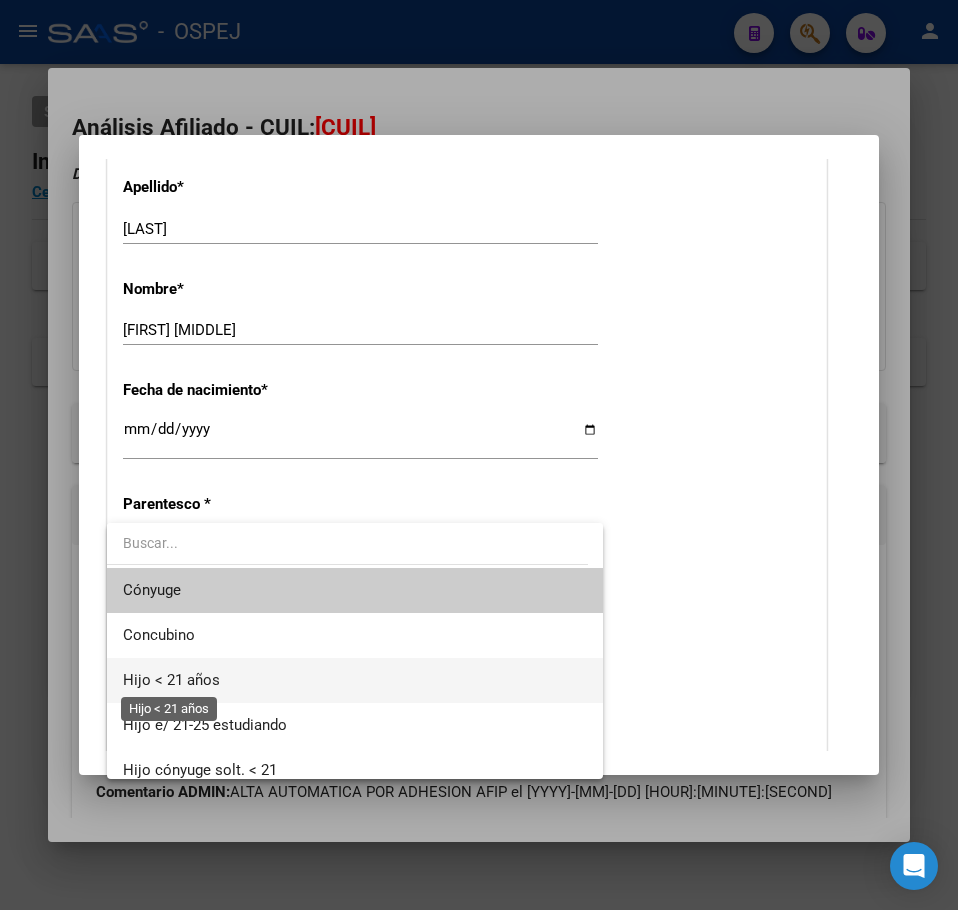 click on "Hijo < 21 años" at bounding box center [171, 680] 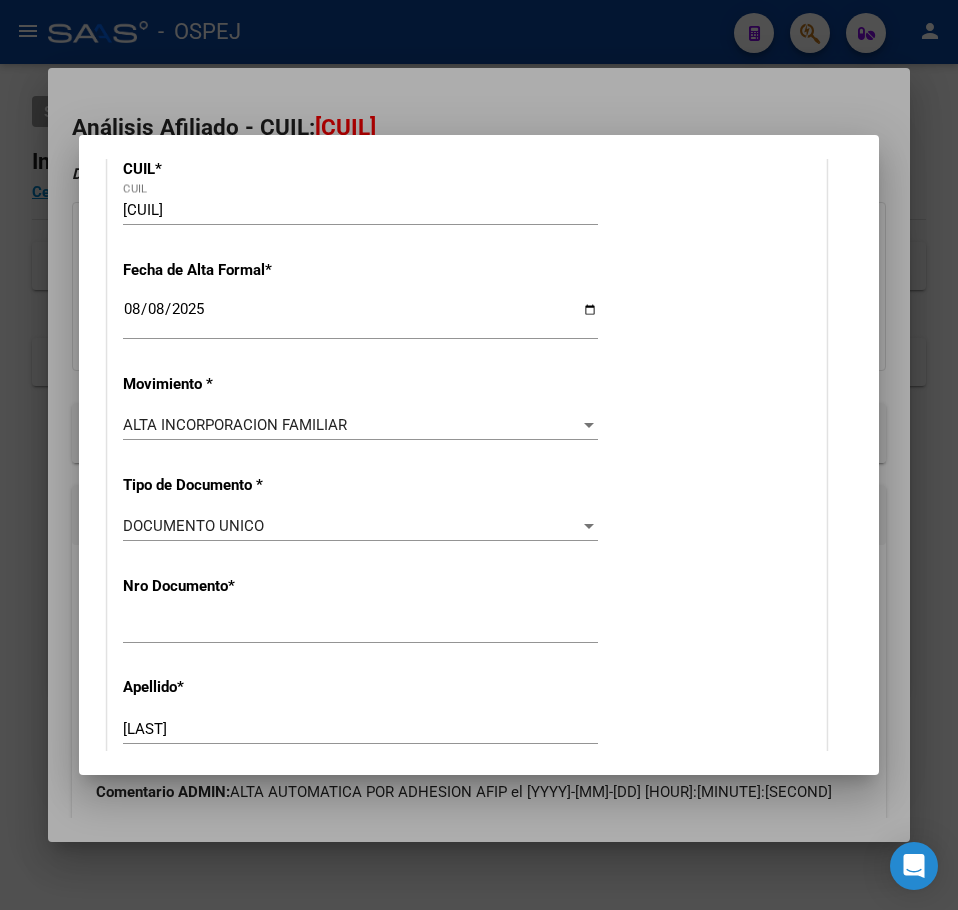 scroll, scrollTop: 0, scrollLeft: 0, axis: both 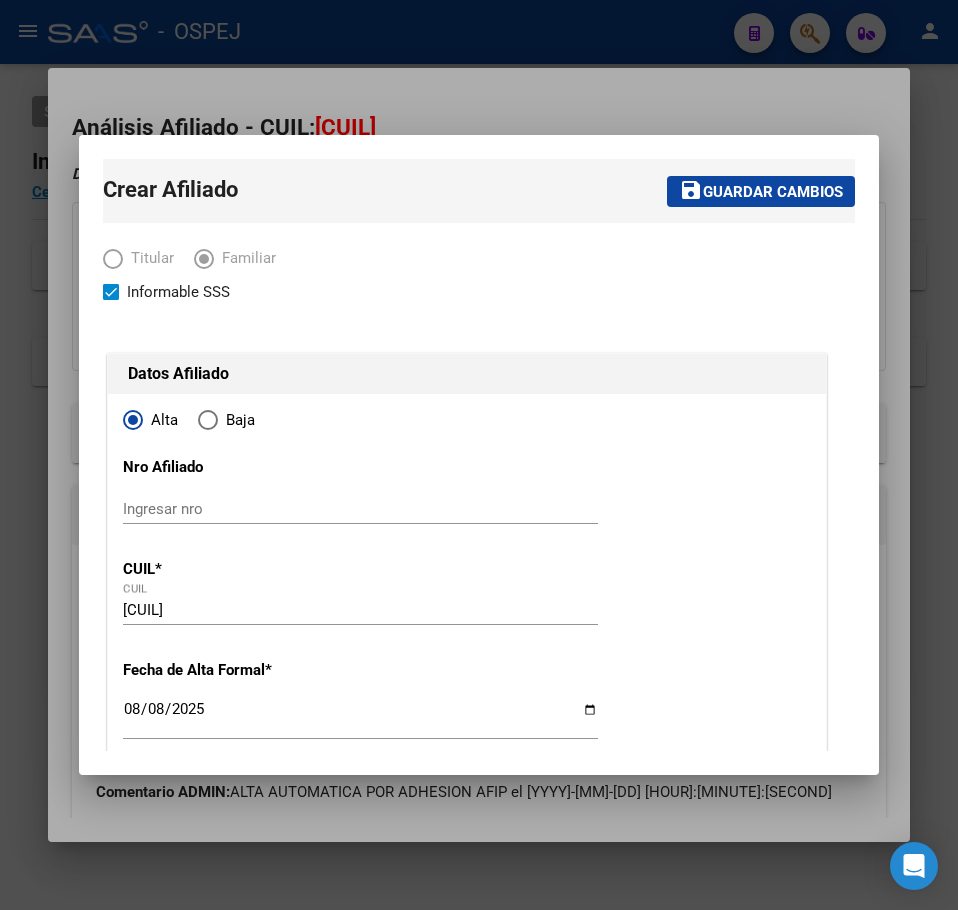 click on "save Guardar cambios" at bounding box center [761, 191] 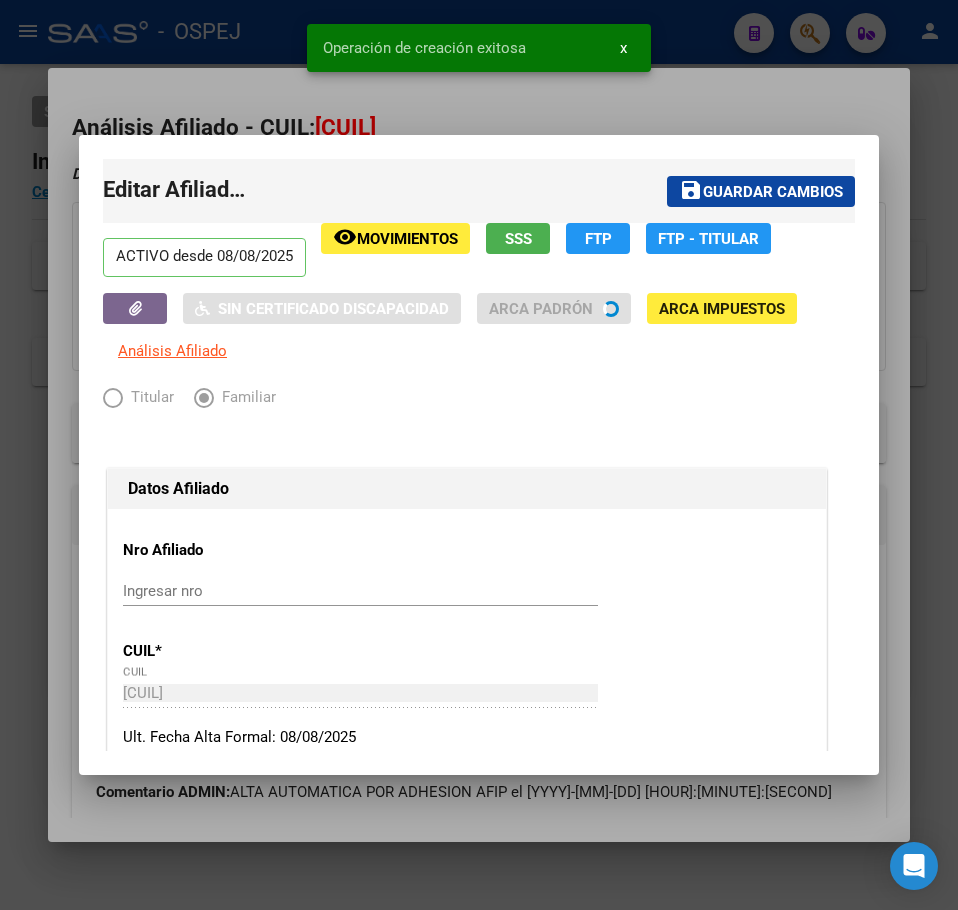 drag, startPoint x: 207, startPoint y: 94, endPoint x: 188, endPoint y: 55, distance: 43.382023 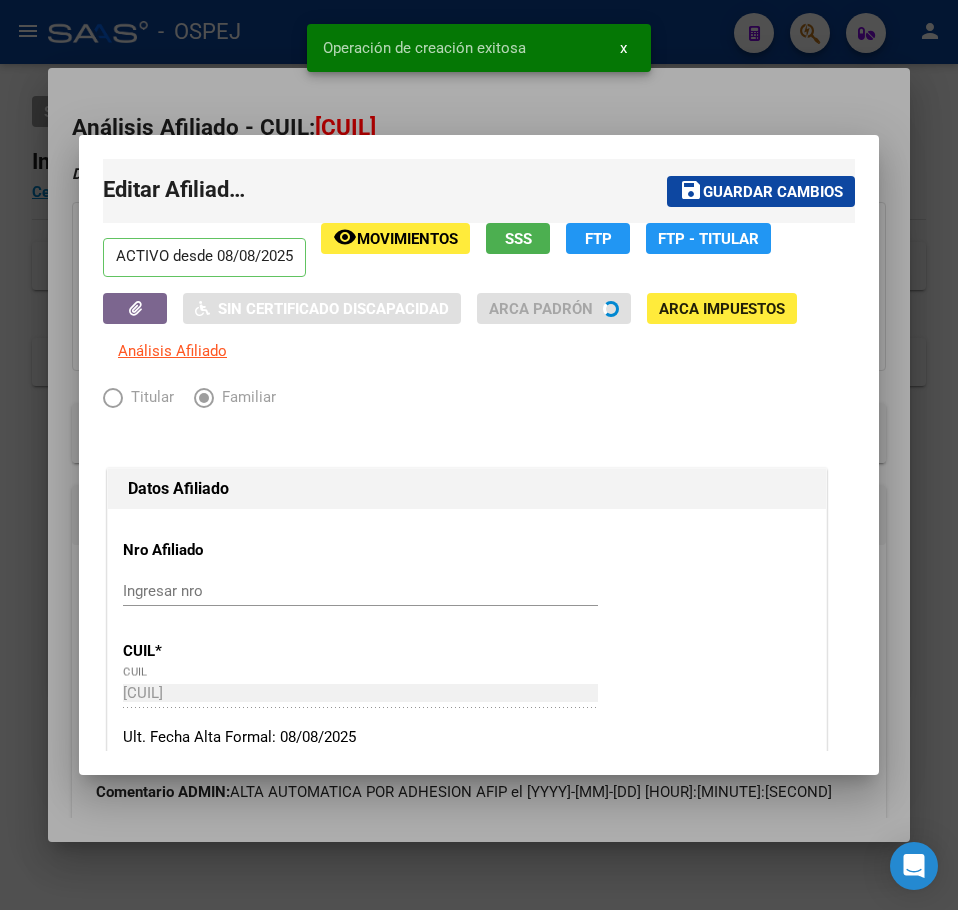 click at bounding box center (479, 455) 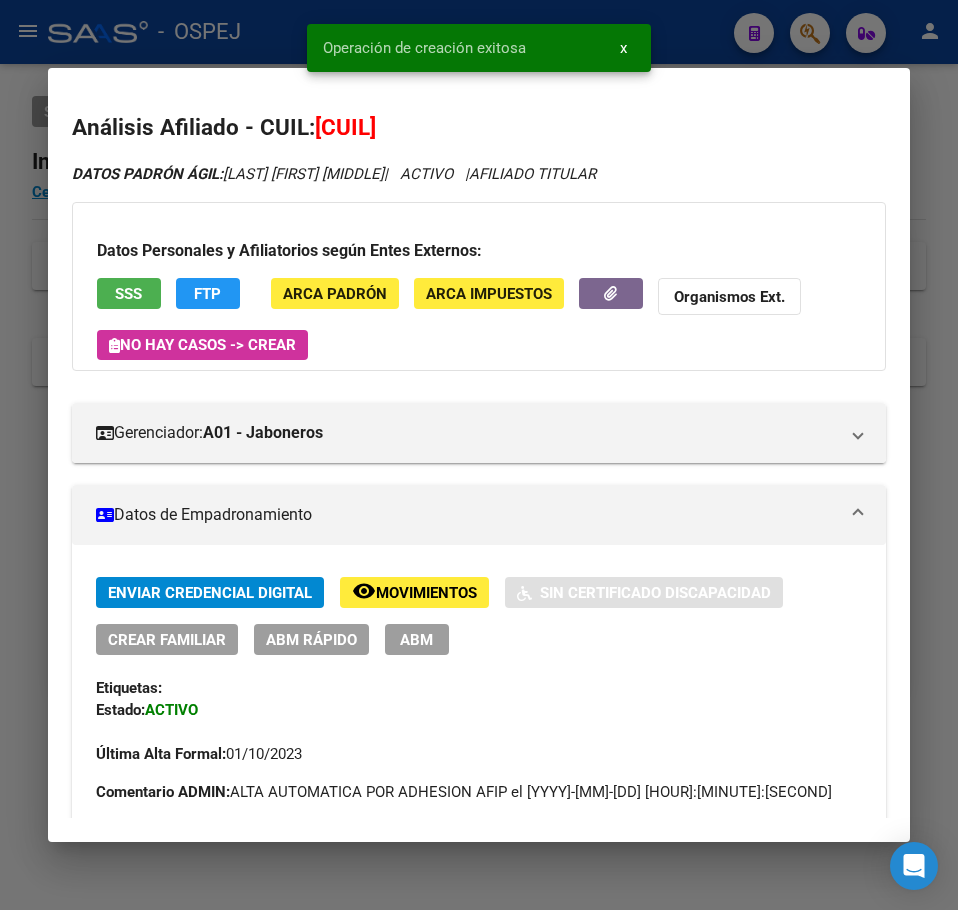 click at bounding box center [479, 455] 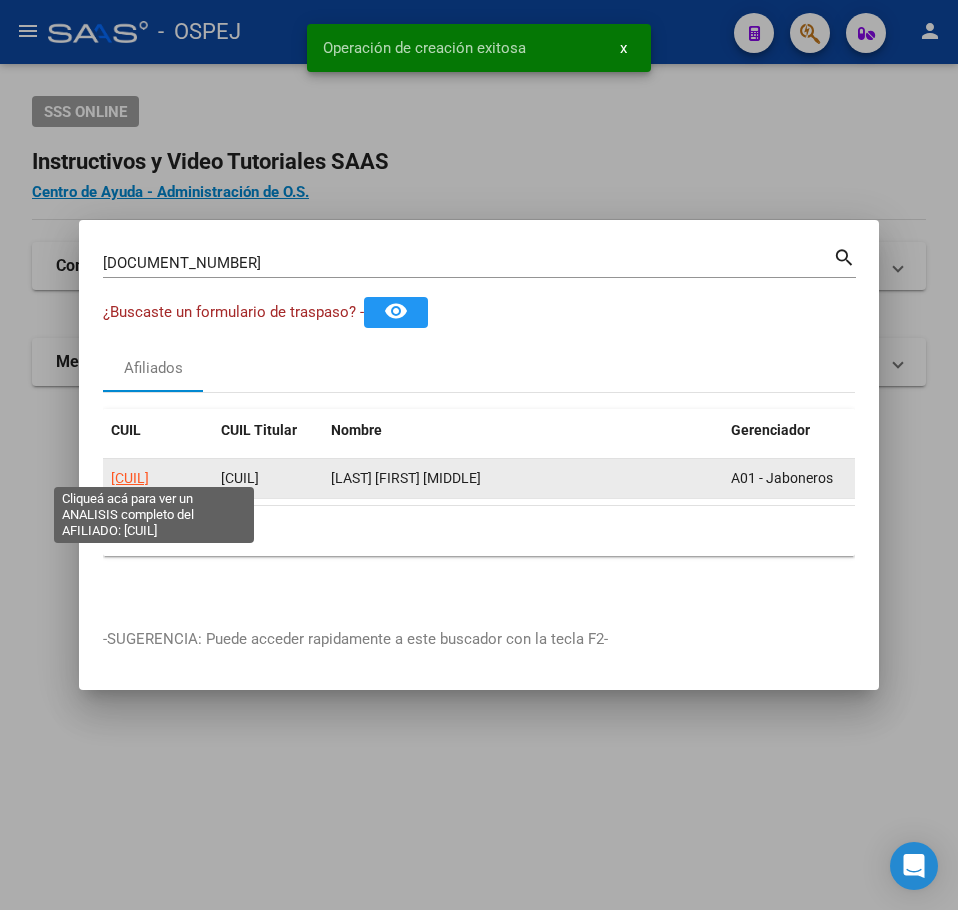 click on "[CUIL]" 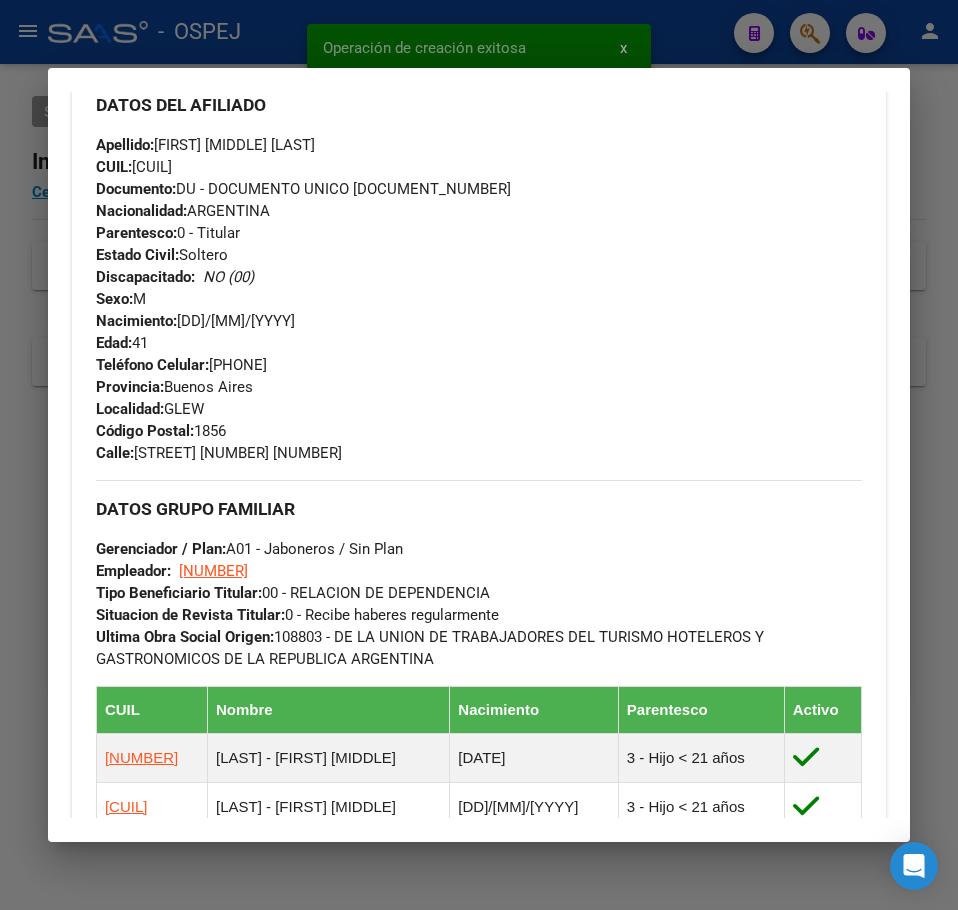 scroll, scrollTop: 1100, scrollLeft: 0, axis: vertical 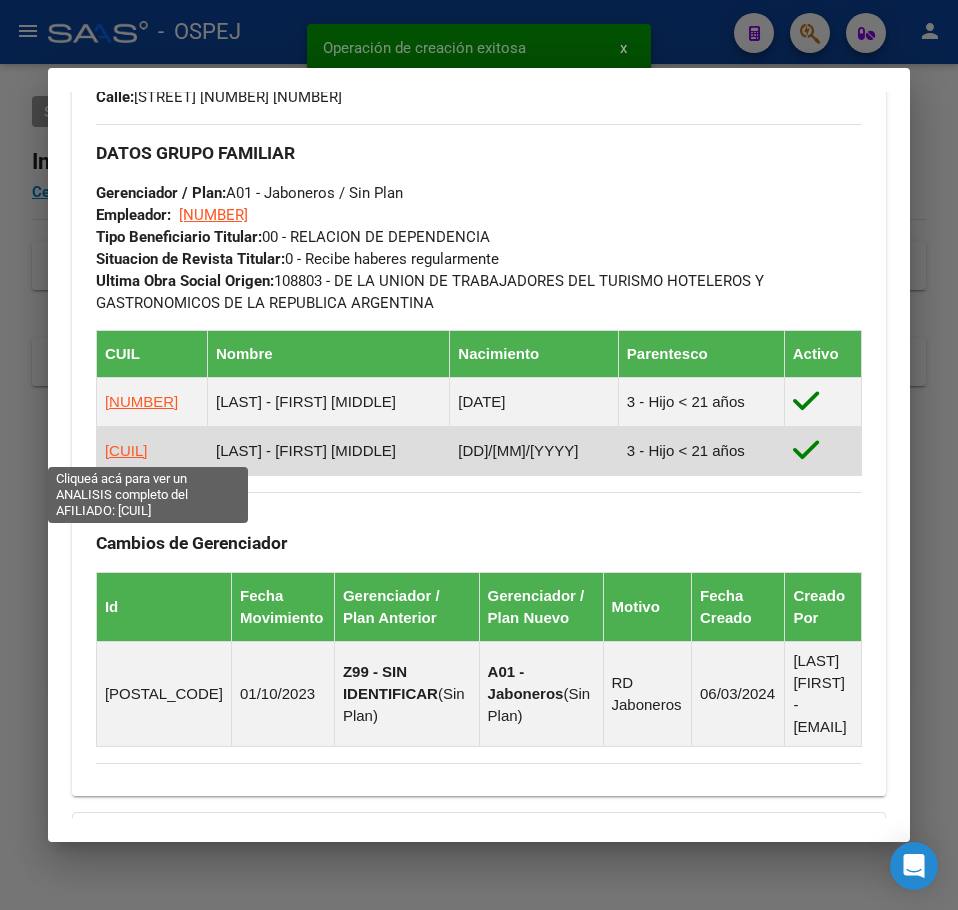 click on "[CUIL]" at bounding box center [126, 450] 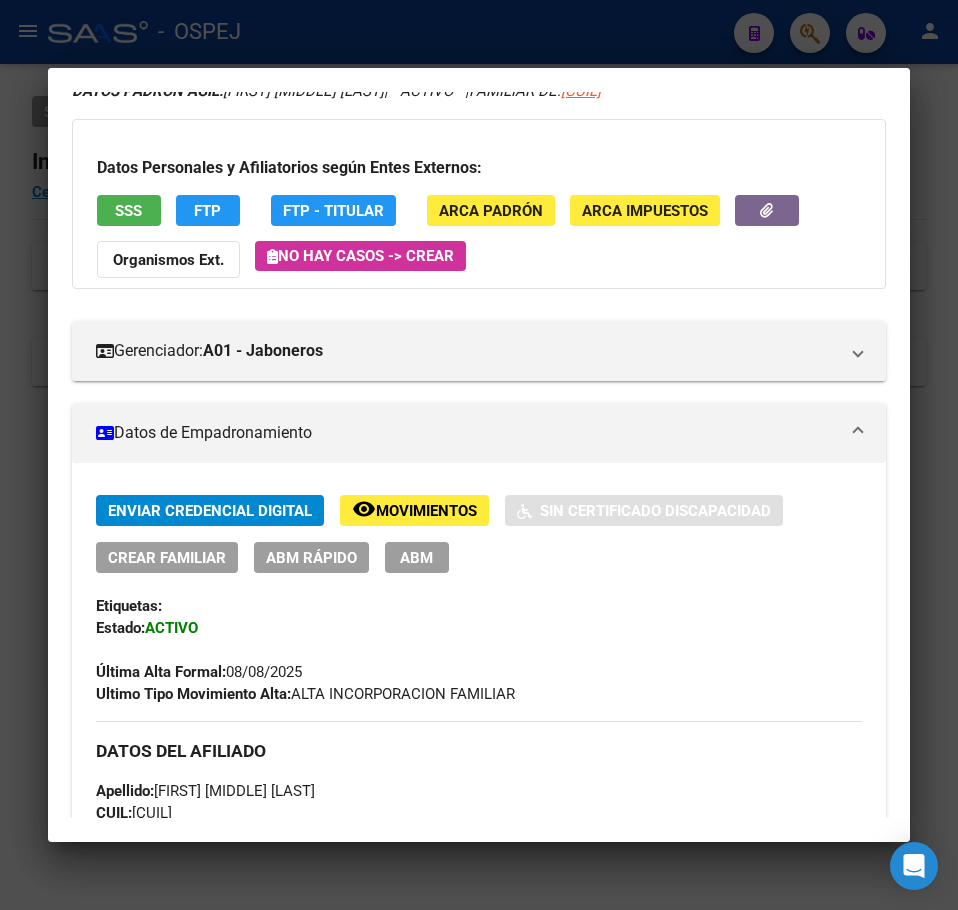 scroll, scrollTop: 300, scrollLeft: 0, axis: vertical 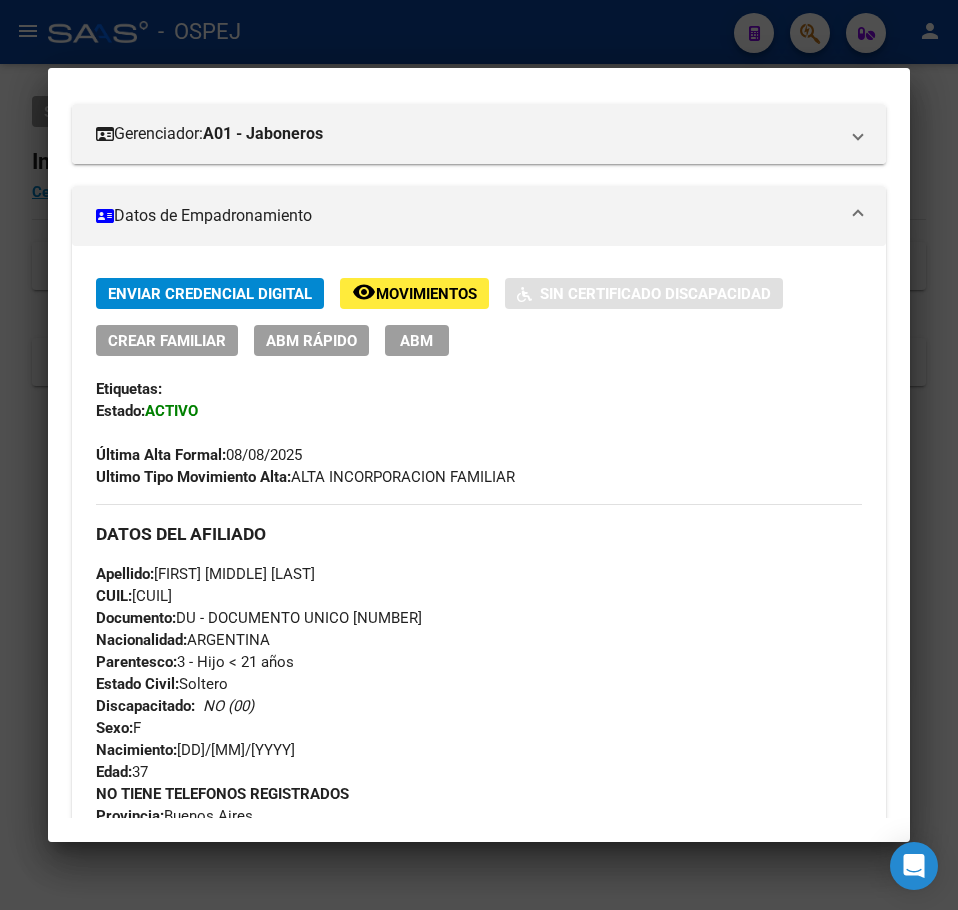 click on "Crear Familiar" at bounding box center (167, 341) 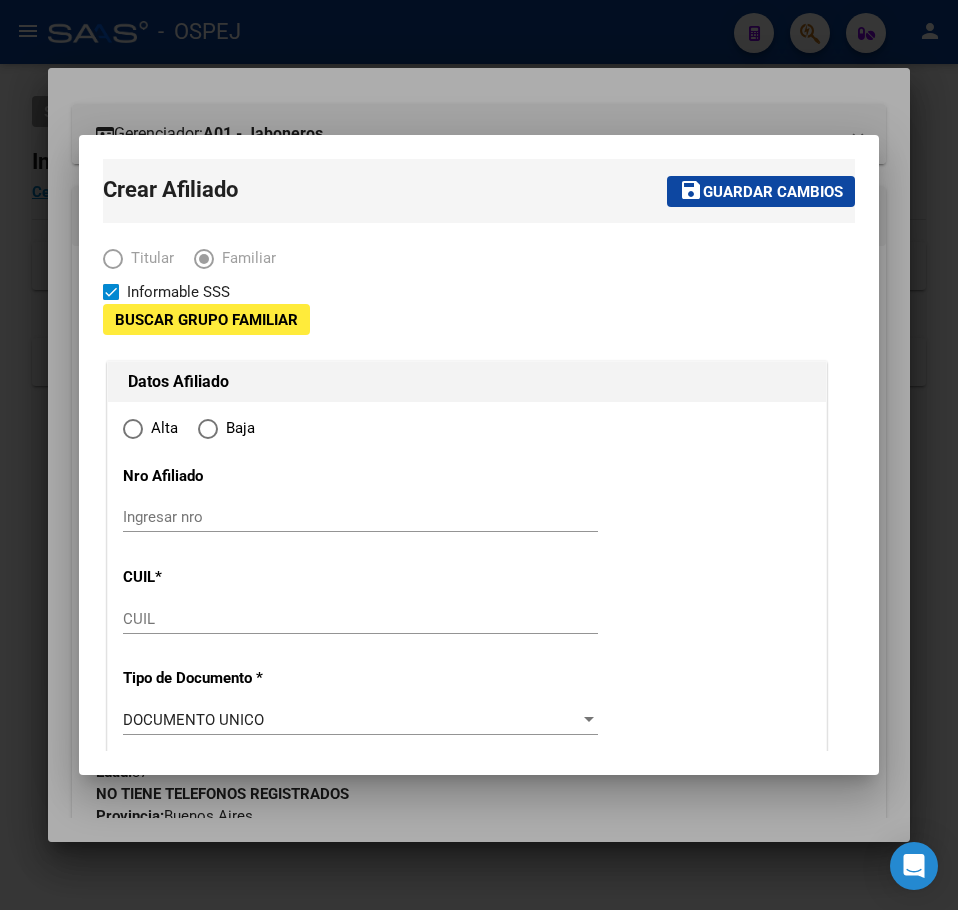 type on "[CUIT]" 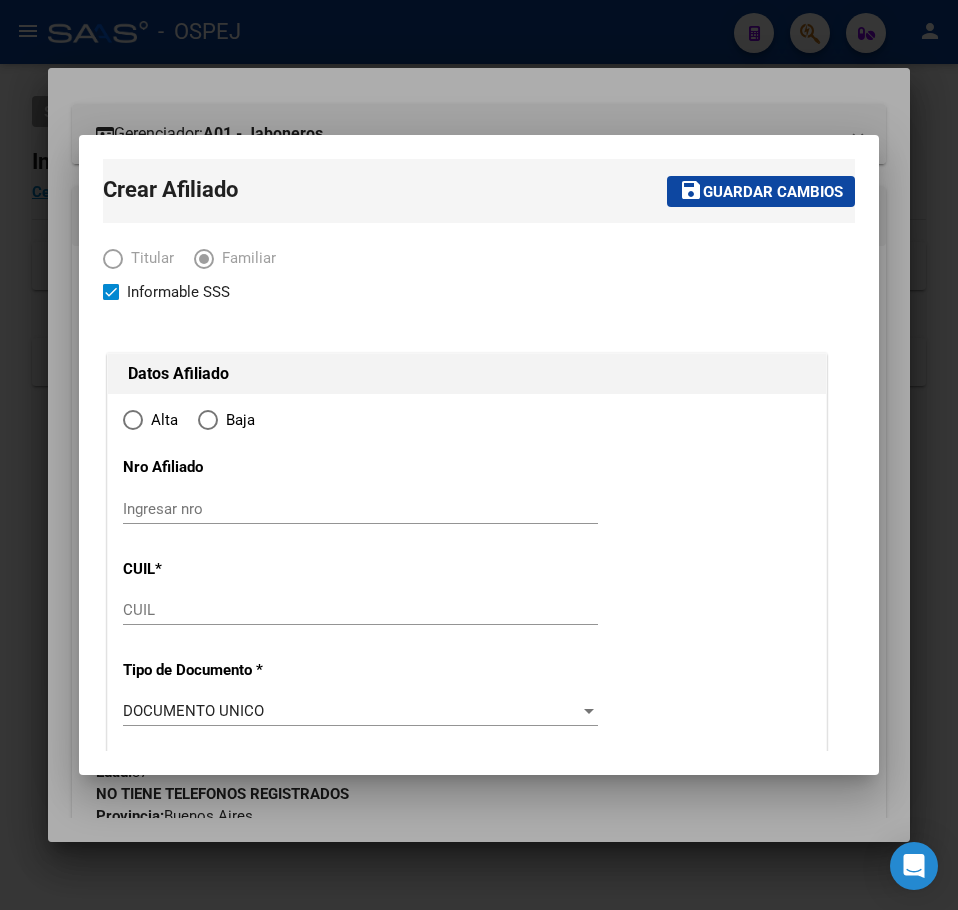 click on "Crear Afiliado    save Guardar cambios   Titular   Familiar    Informable SSS  Datos Afiliado   Alta   Baja Nro Afiliado    Ingresar nro  CUIL  *   [CUIL] CUIL  Tipo de Documento * DOCUMENTO UNICO Seleccionar tipo Nro Documento  *   Ingresar nro  Apellido  *   Ingresar apellido  Nombre  *   Ingresar nombre  Fecha de nacimiento  *   Ingresar fecha   Parentesco * Seleccionar parentesco Seleccionar parentesco  Estado Civil * Seleccionar tipo Seleccionar tipo  Sexo * Seleccionar sexo Seleccionar sexo  Nacionalidad * ARGENTINA Seleccionar tipo  Discapacitado * No discapacitado Seleccionar tipo Vencimiento Certificado Estudio    Ingresar fecha   Tipo domicilio * Domicilio Completo Seleccionar tipo domicilio  Provincia * Buenos Aires Seleccionar provincia Localidad  *   GLEW Ingresar el nombre  Codigo Postal  *   [POSTAL_CODE] Ingresar el codigo  Calle  *   SGTO PEREYRA [NUMBER] Ingresar calle  Numero  *   [NUMBER] Ingresar nro  Piso    Ingresar piso  Departamento    Ingresar depto  Teléfono celular    Ingresar tel    Ingresar tel" at bounding box center (479, 455) 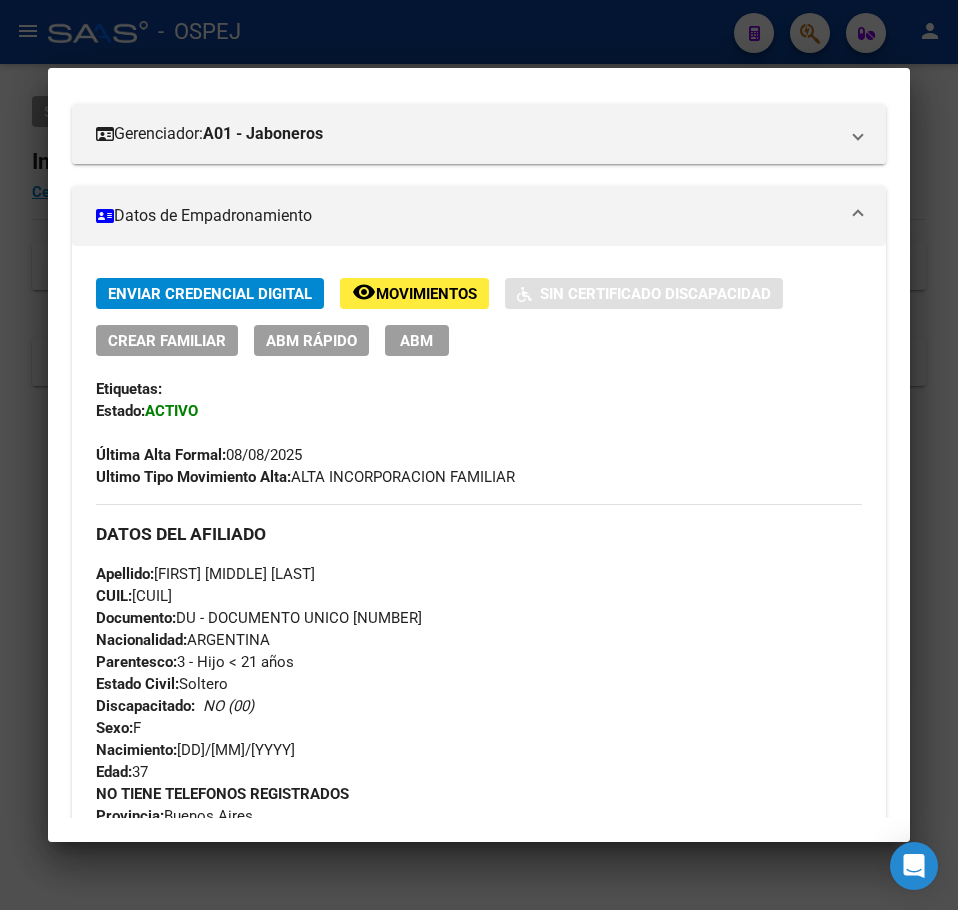 click on "ABM Rápido" 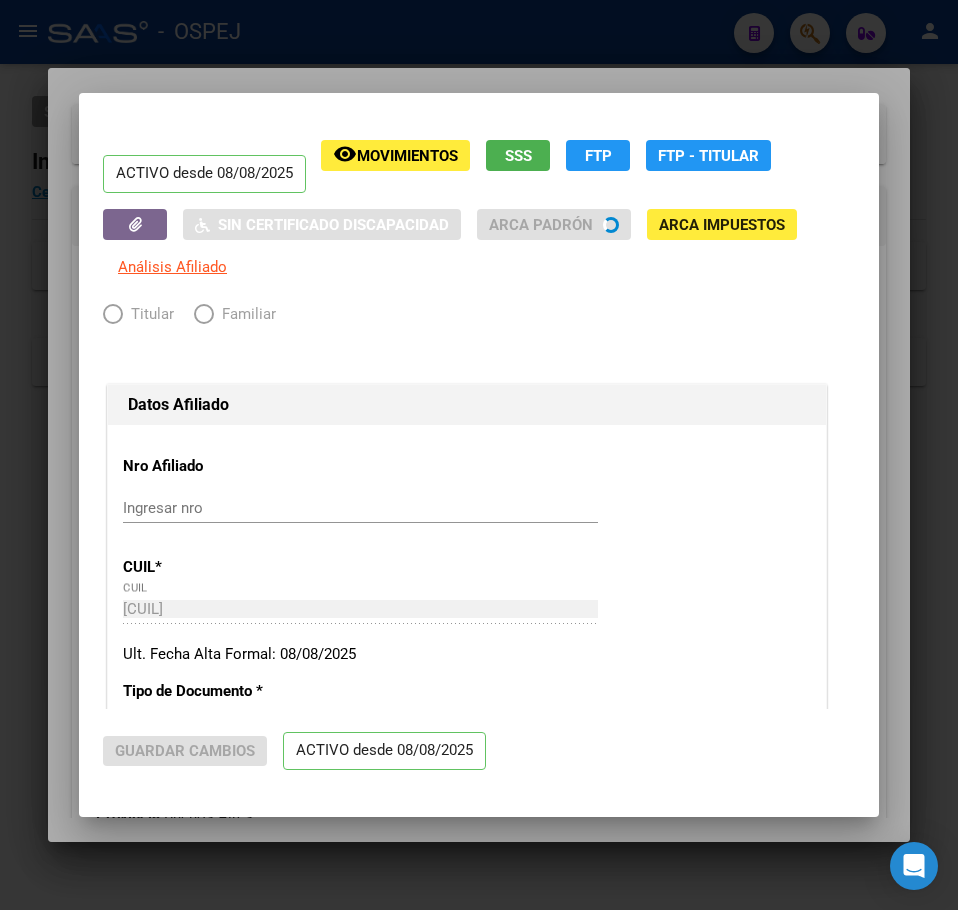 radio on "true" 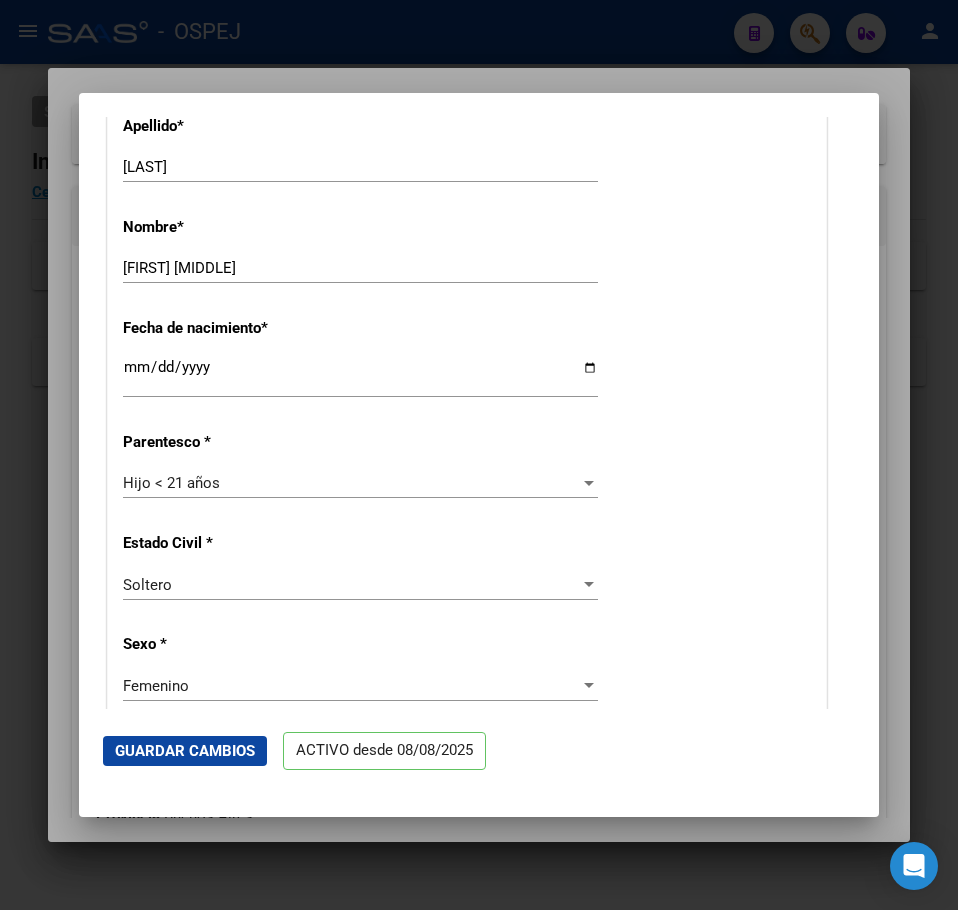 scroll, scrollTop: 900, scrollLeft: 0, axis: vertical 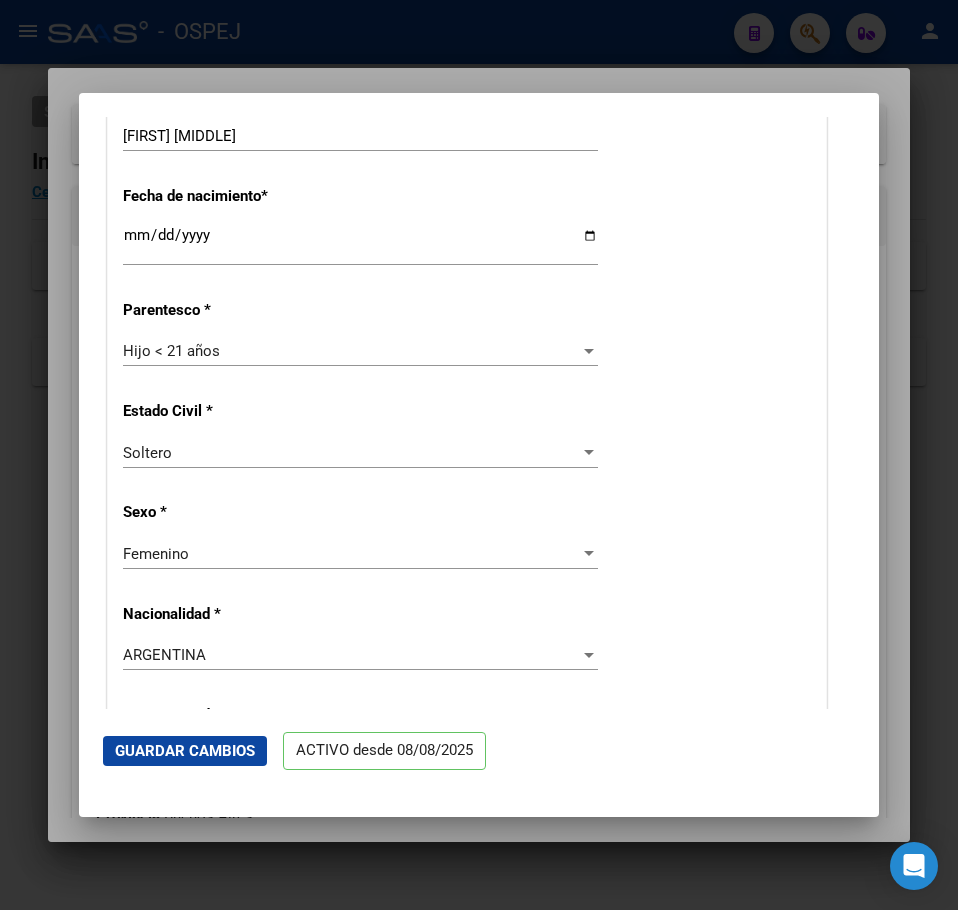 drag, startPoint x: 185, startPoint y: 315, endPoint x: 194, endPoint y: 359, distance: 44.911022 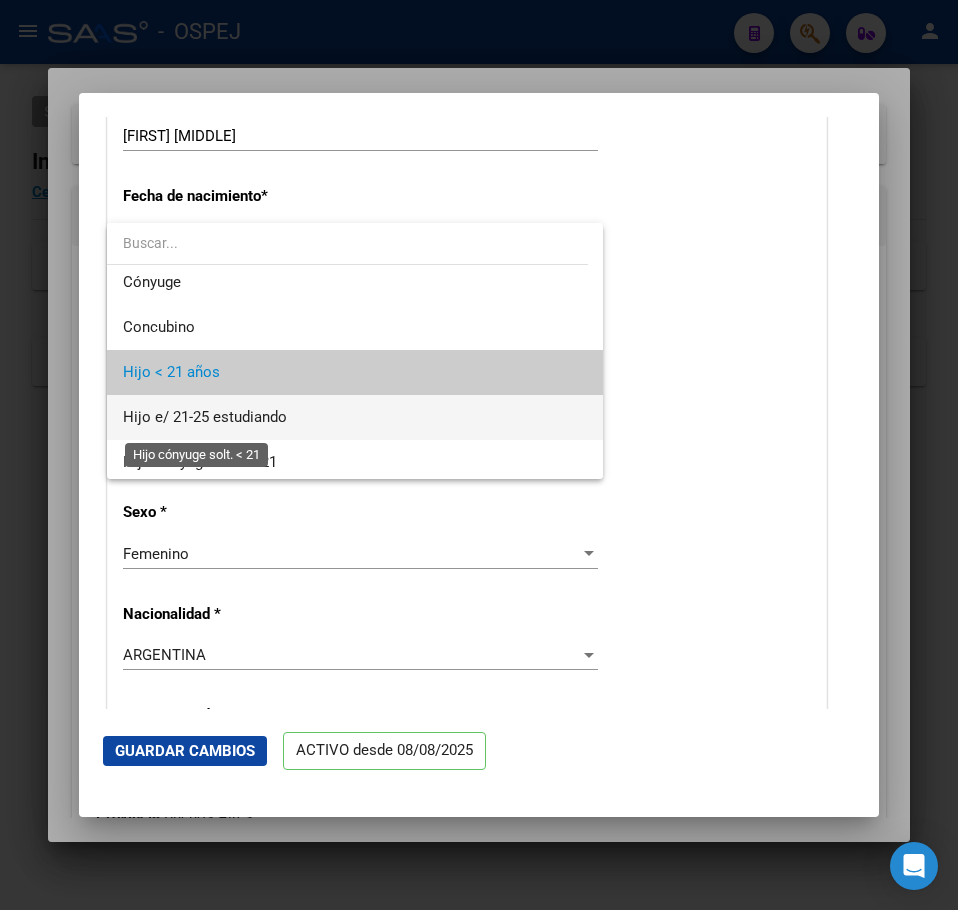 scroll, scrollTop: 0, scrollLeft: 0, axis: both 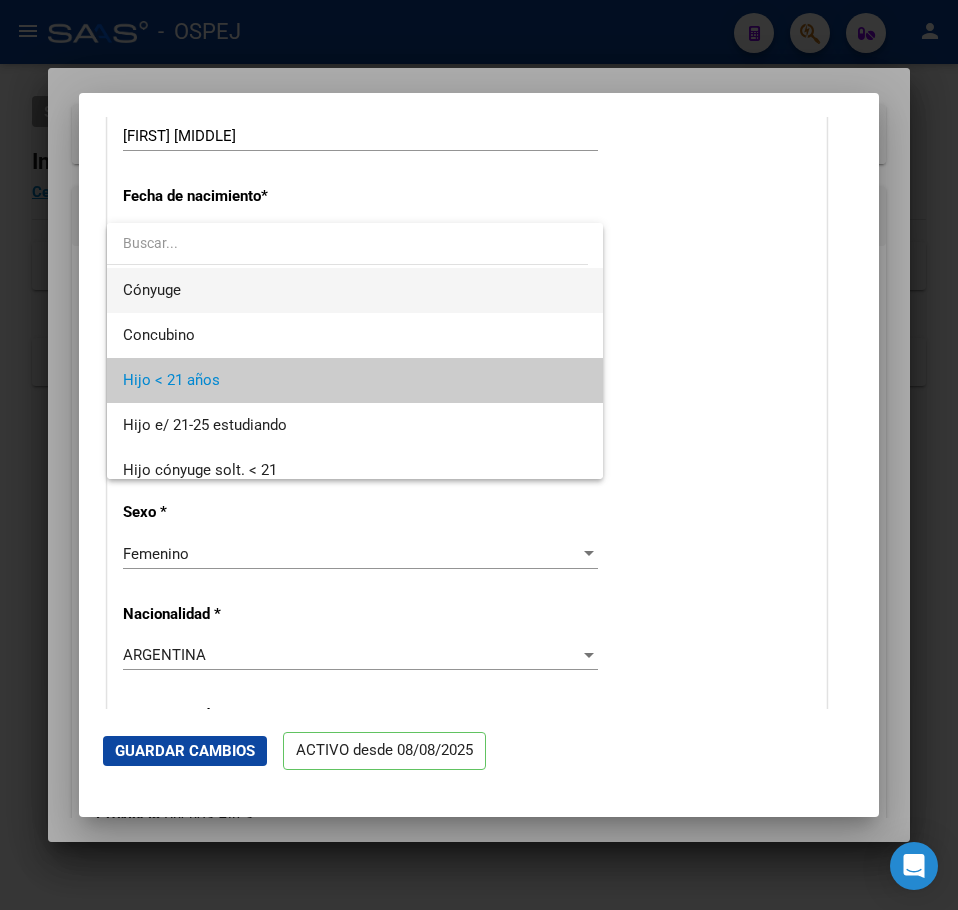 click on "Cónyuge" at bounding box center (355, 290) 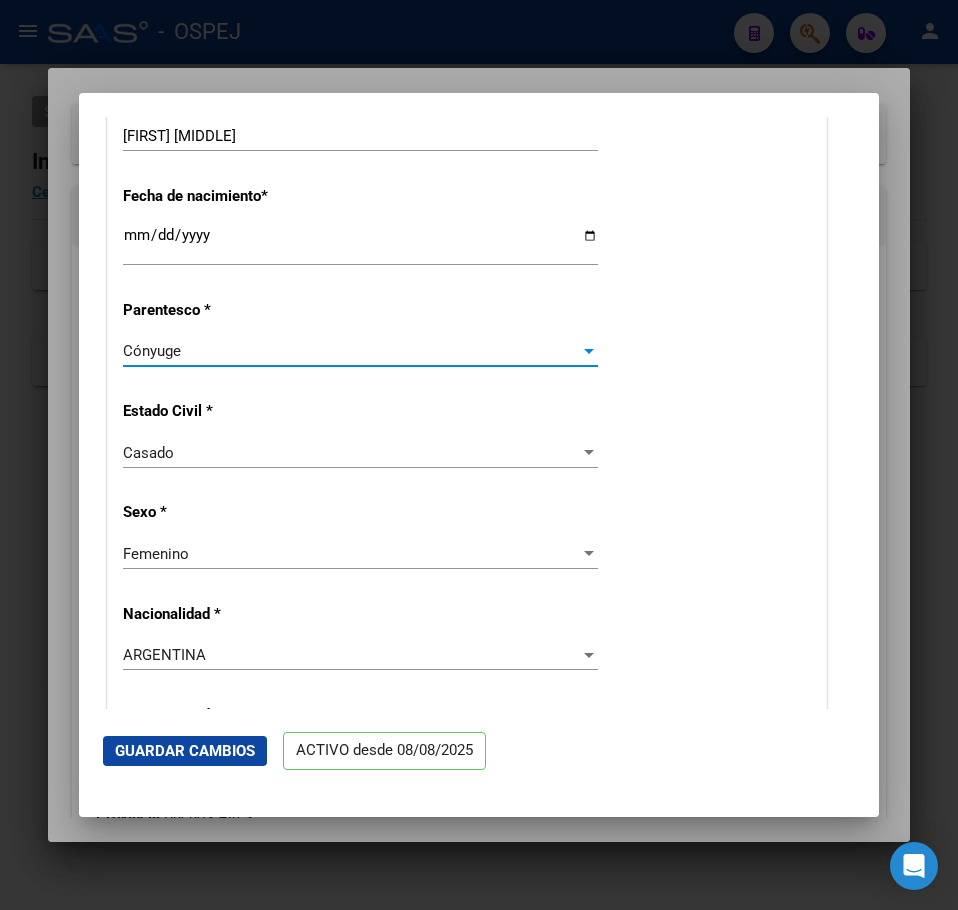 click on "Guardar Cambios" 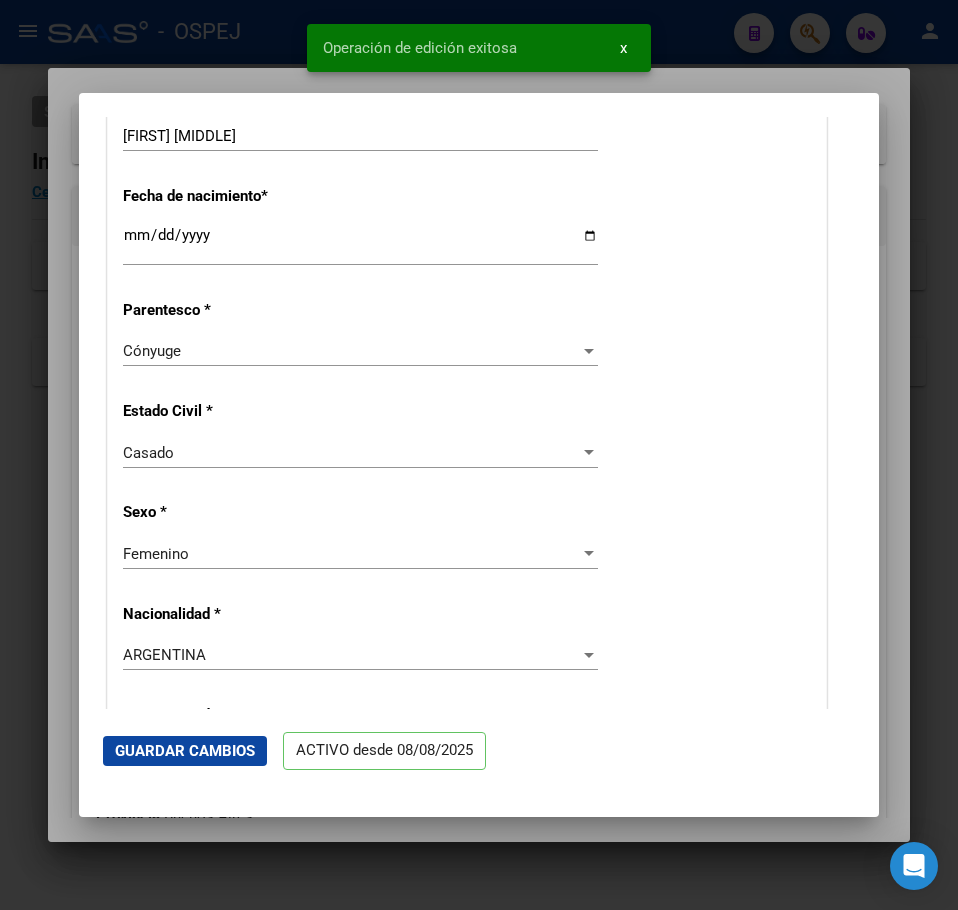 click at bounding box center (479, 455) 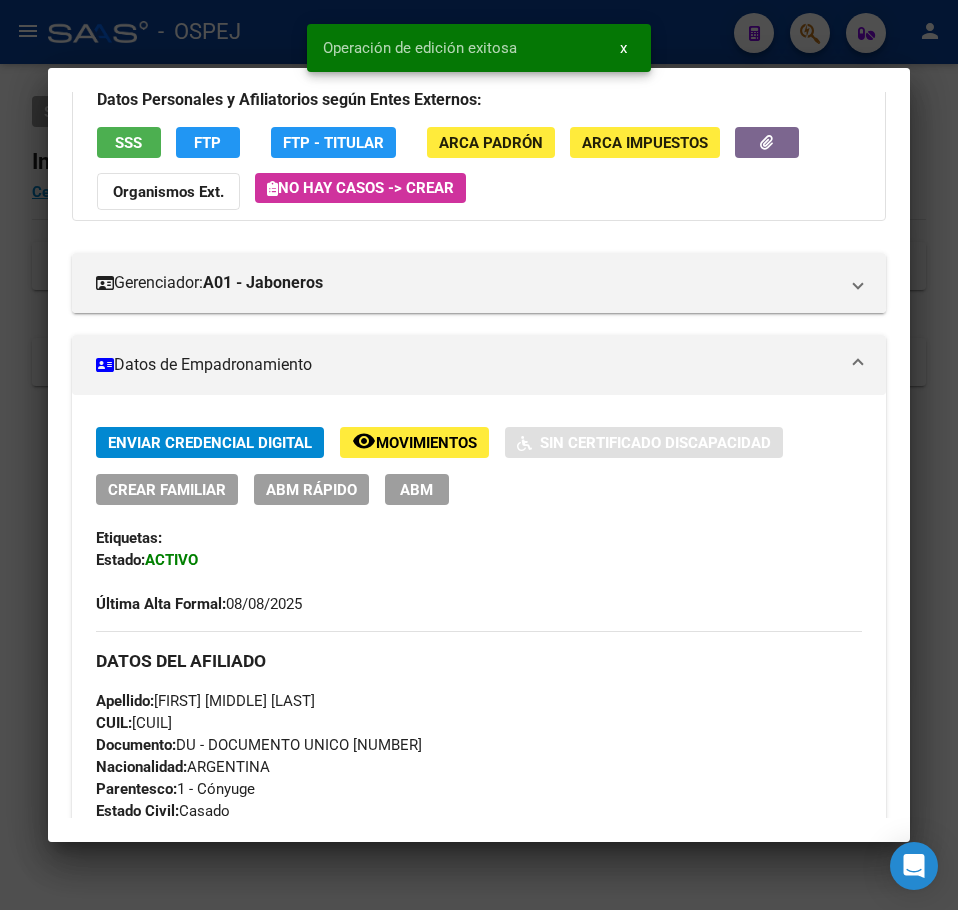 scroll, scrollTop: 0, scrollLeft: 0, axis: both 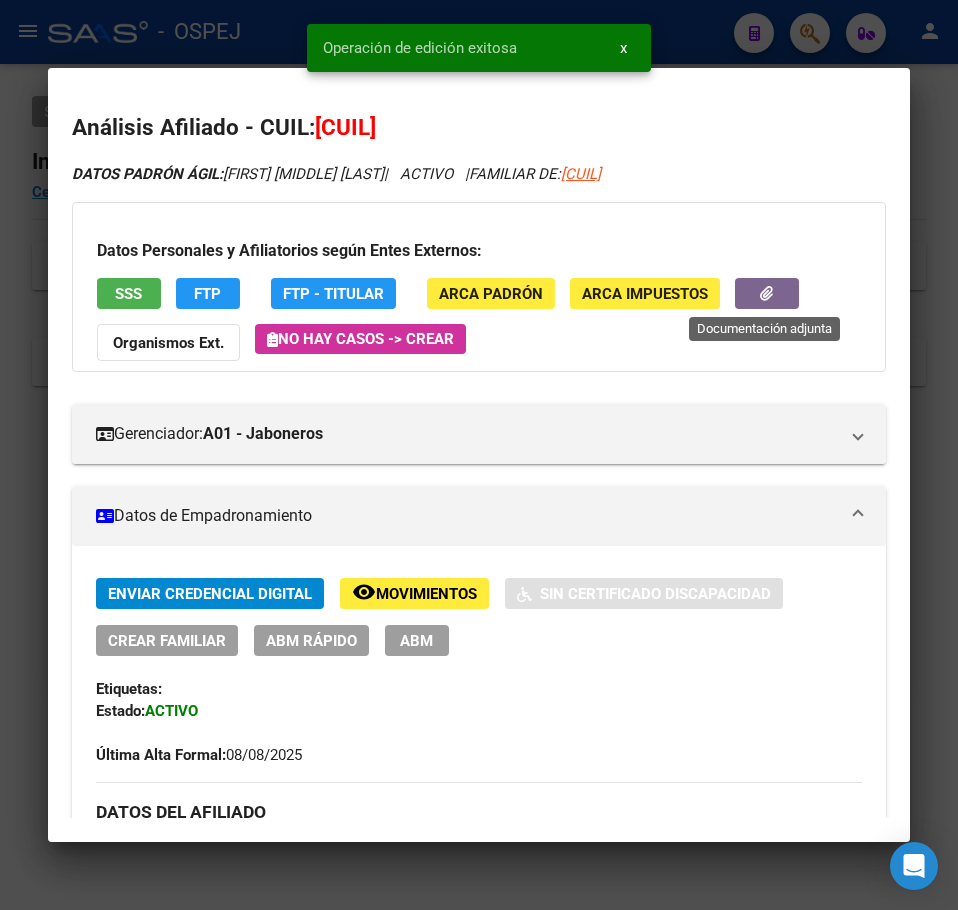 click 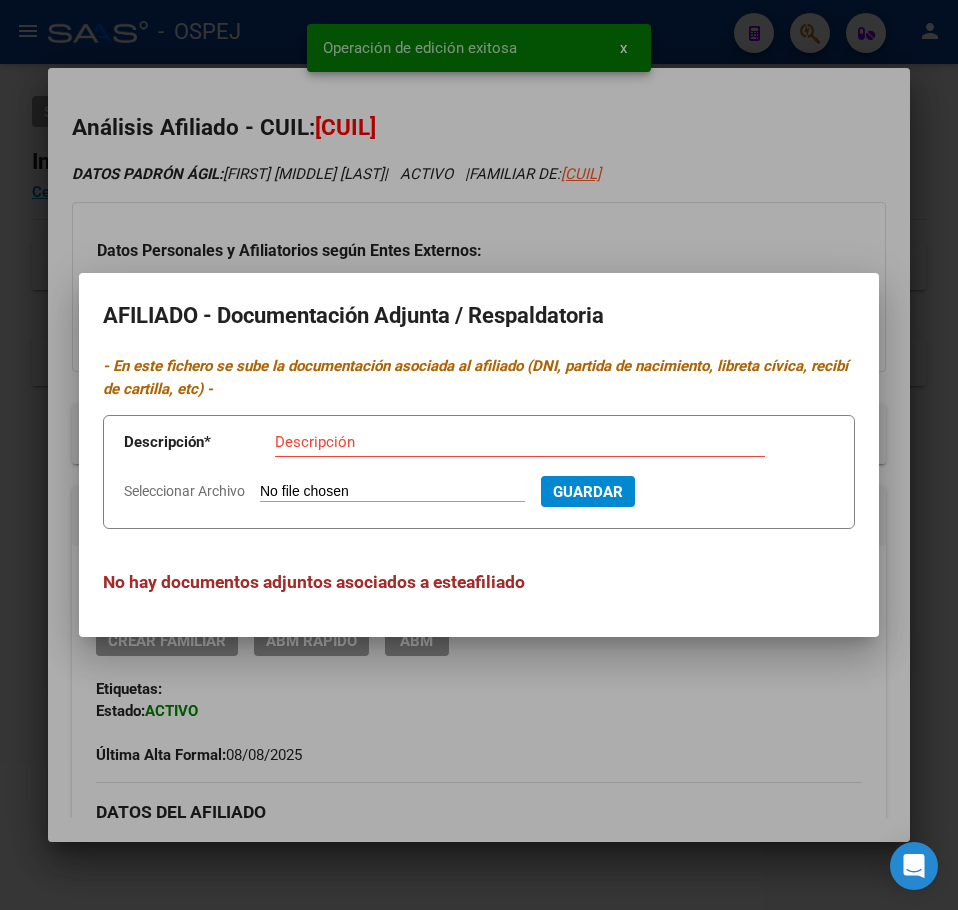type on "C:\fakepath\WhatsApp Image [YEAR]-[MONTH]-[DAY] at [HOUR].[MINUTE].[SECOND].jpeg" 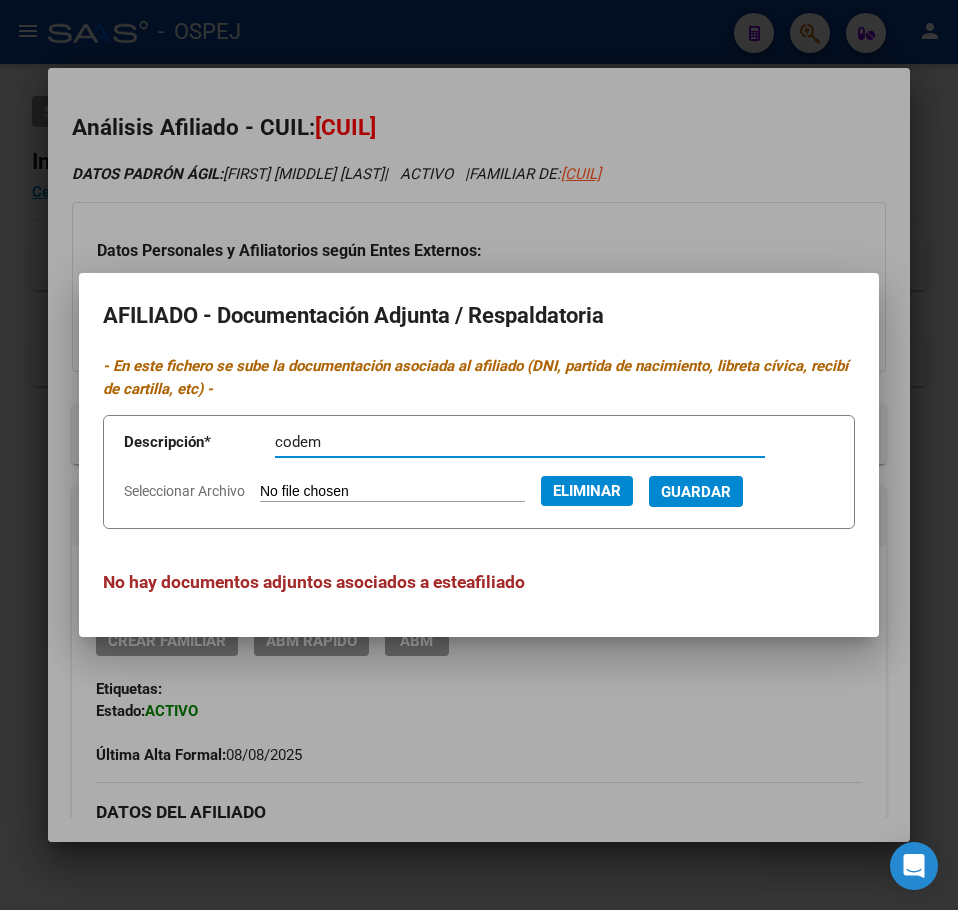 type on "codem" 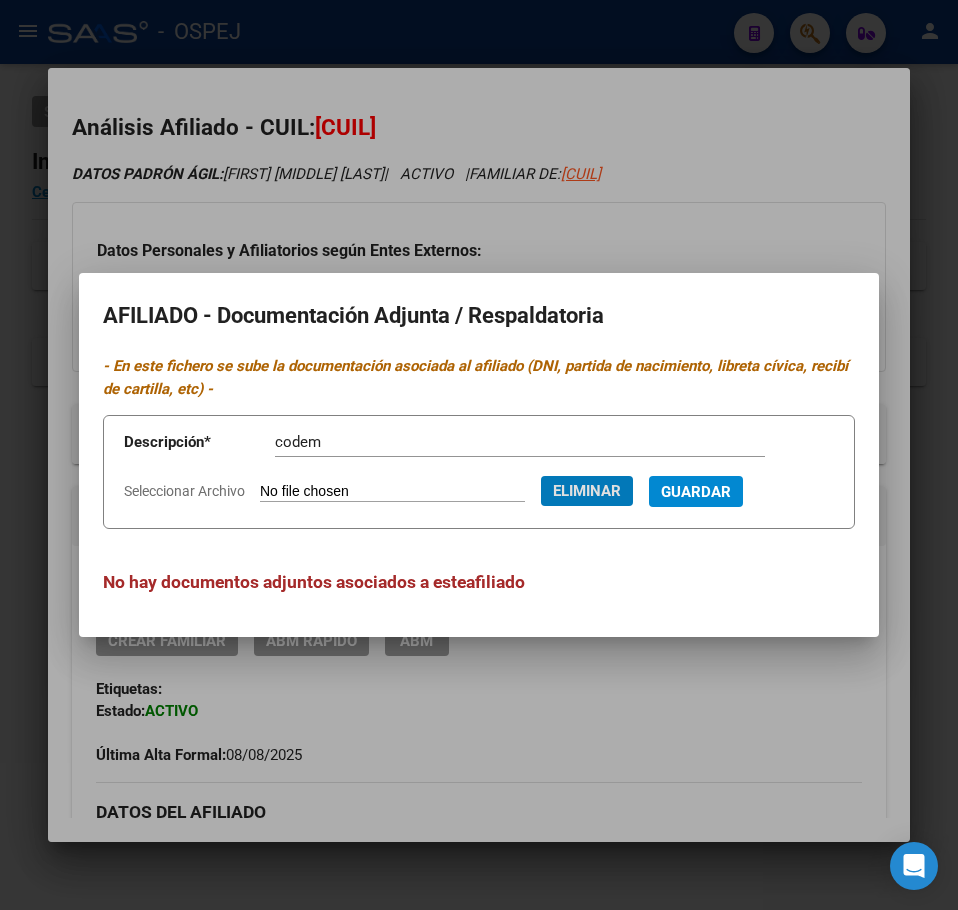 type 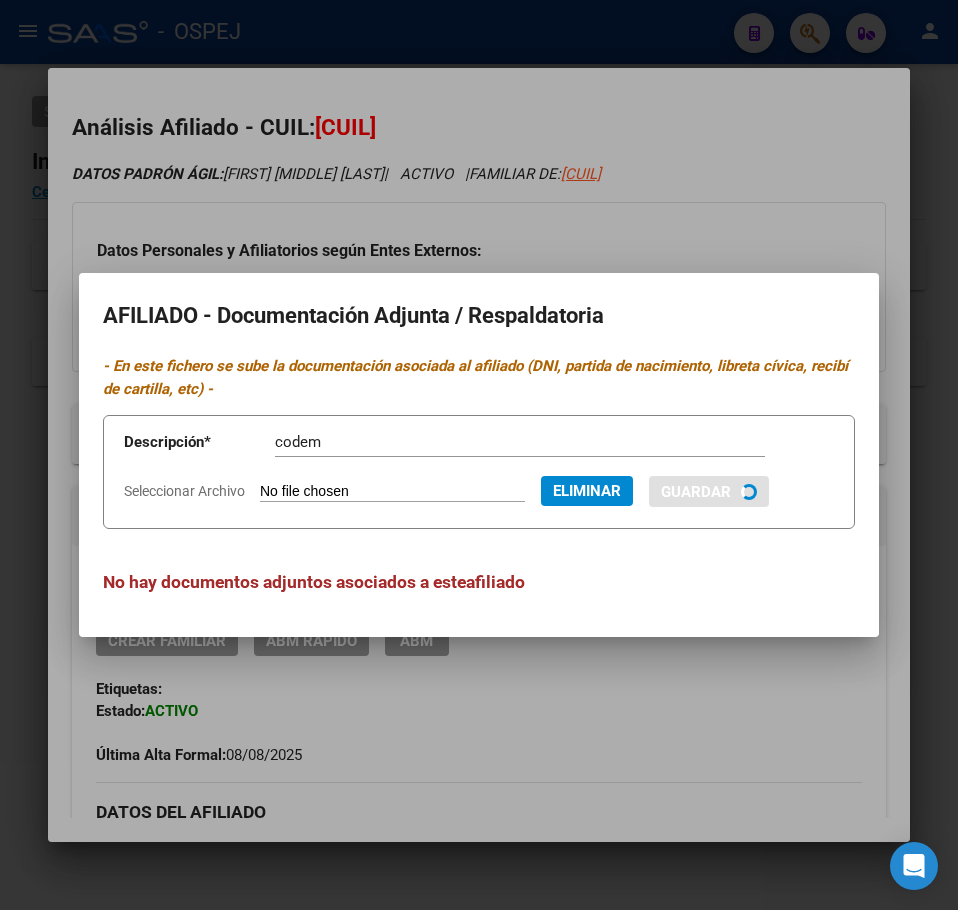 type 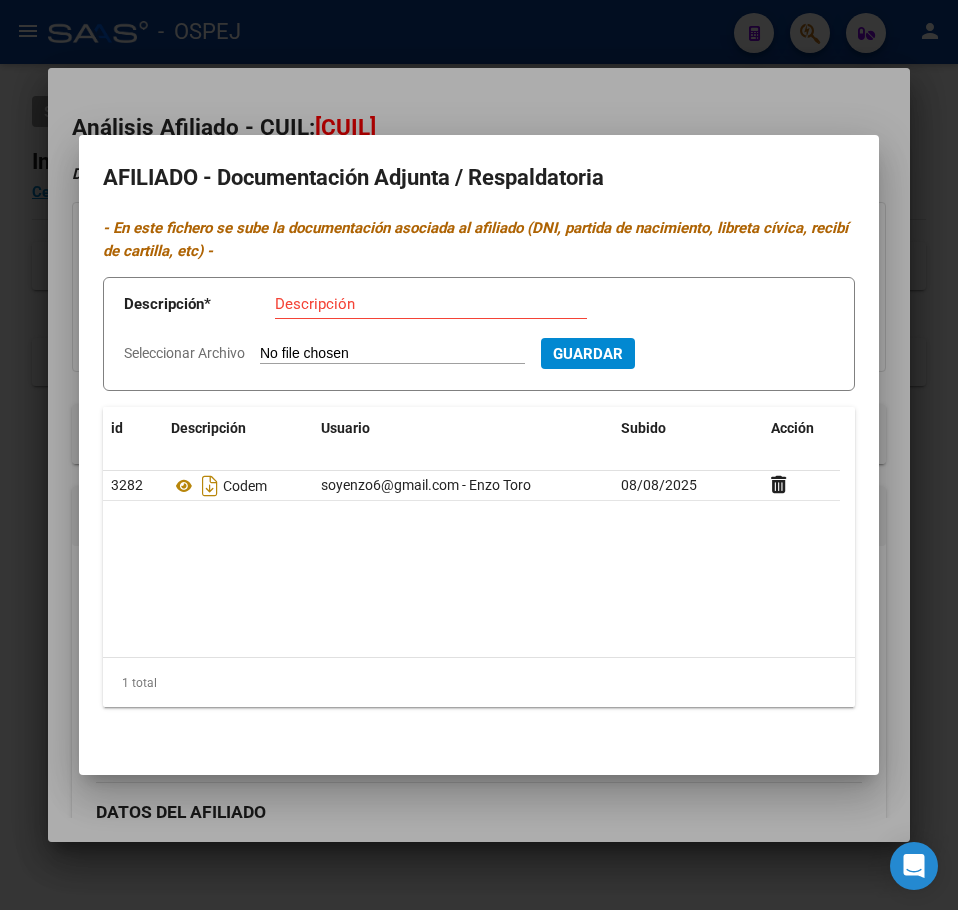 type on "C:\fakepath\WhatsApp Image [YEAR]-[MONTH]-[DAY] at [HOUR].[MINUTE].[SECOND].jpeg" 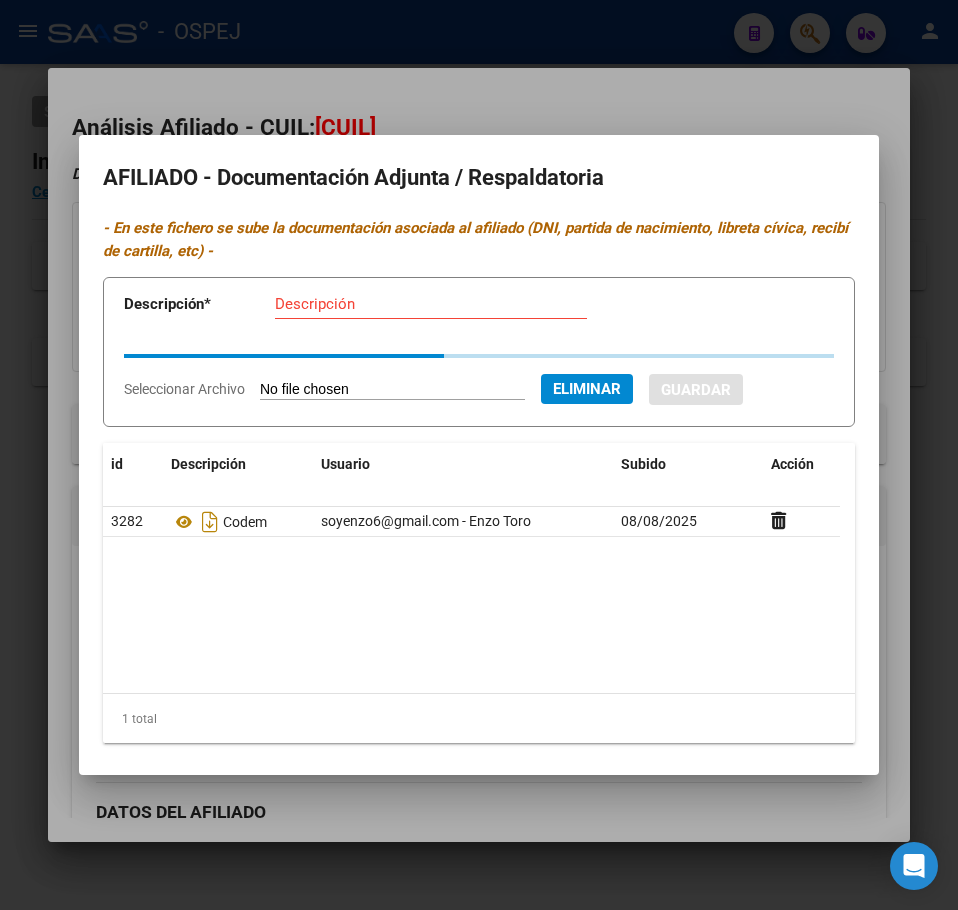click on "Descripción" at bounding box center [431, 304] 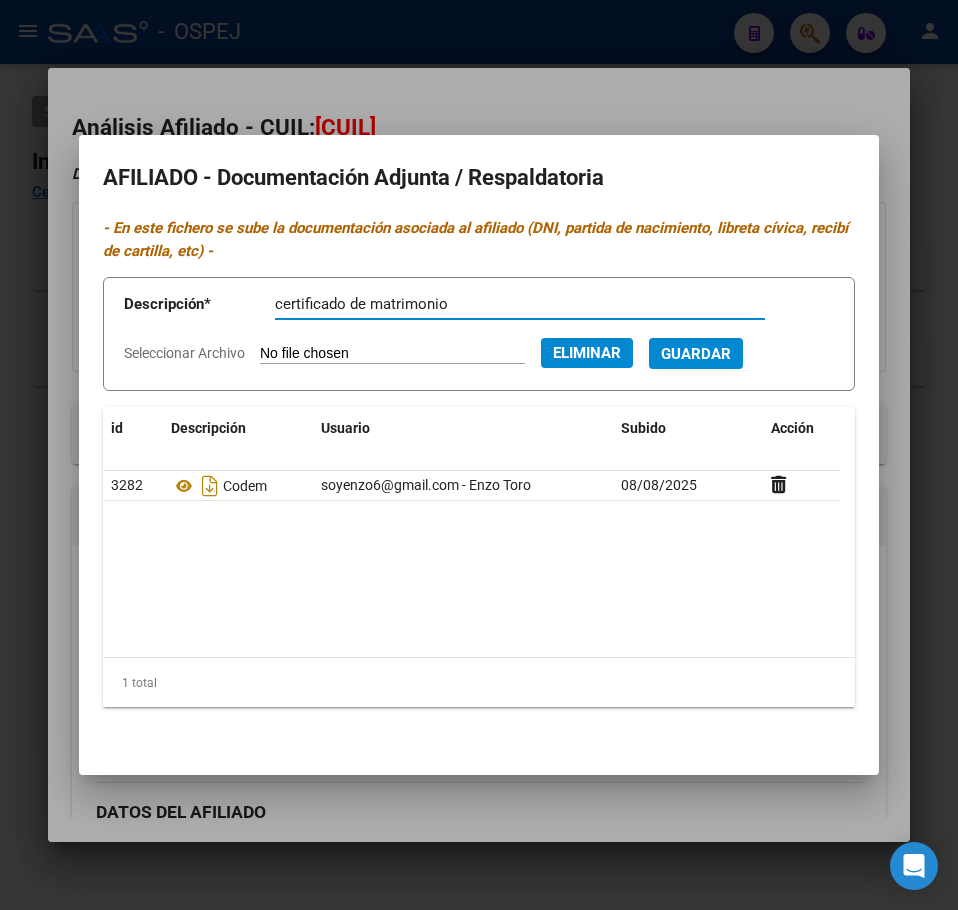 type on "certificado de matrimonio" 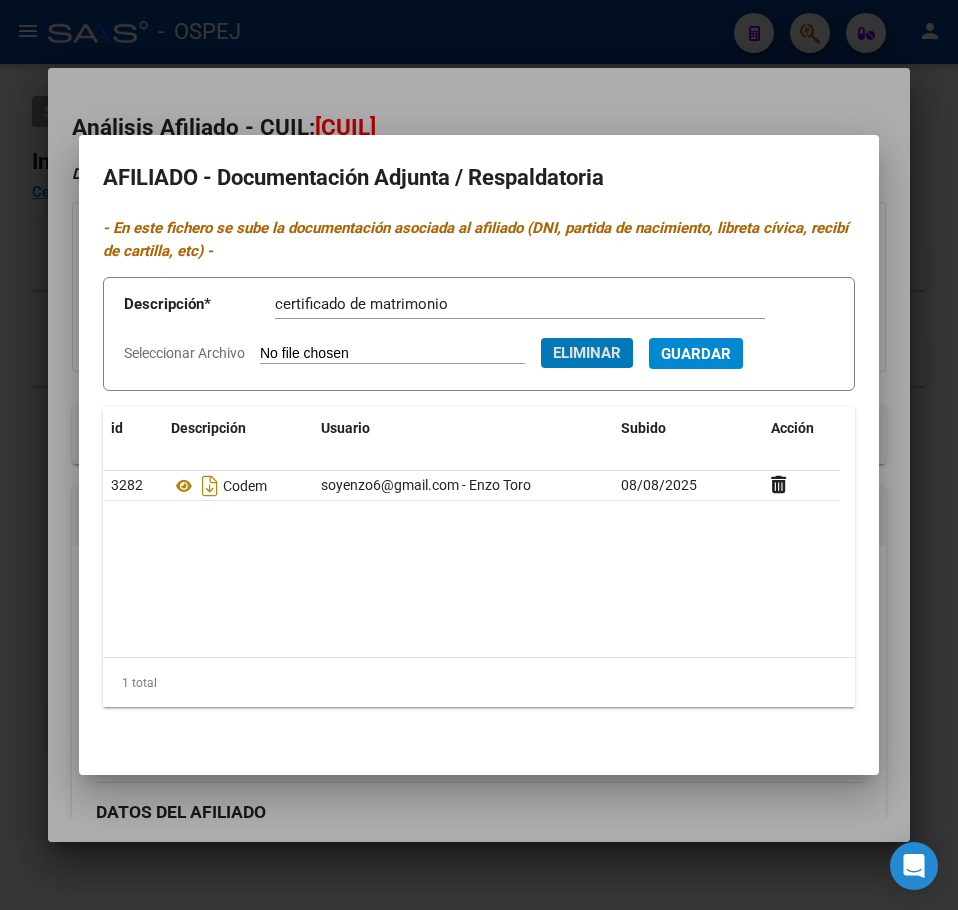 type 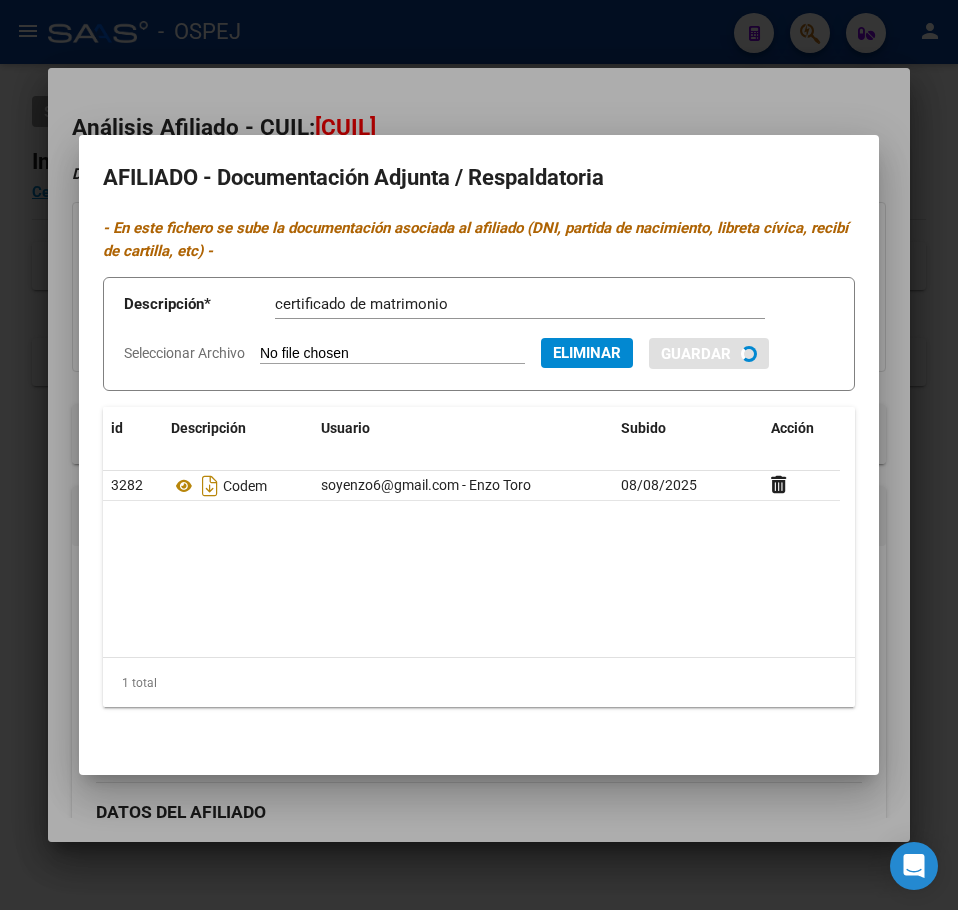 type 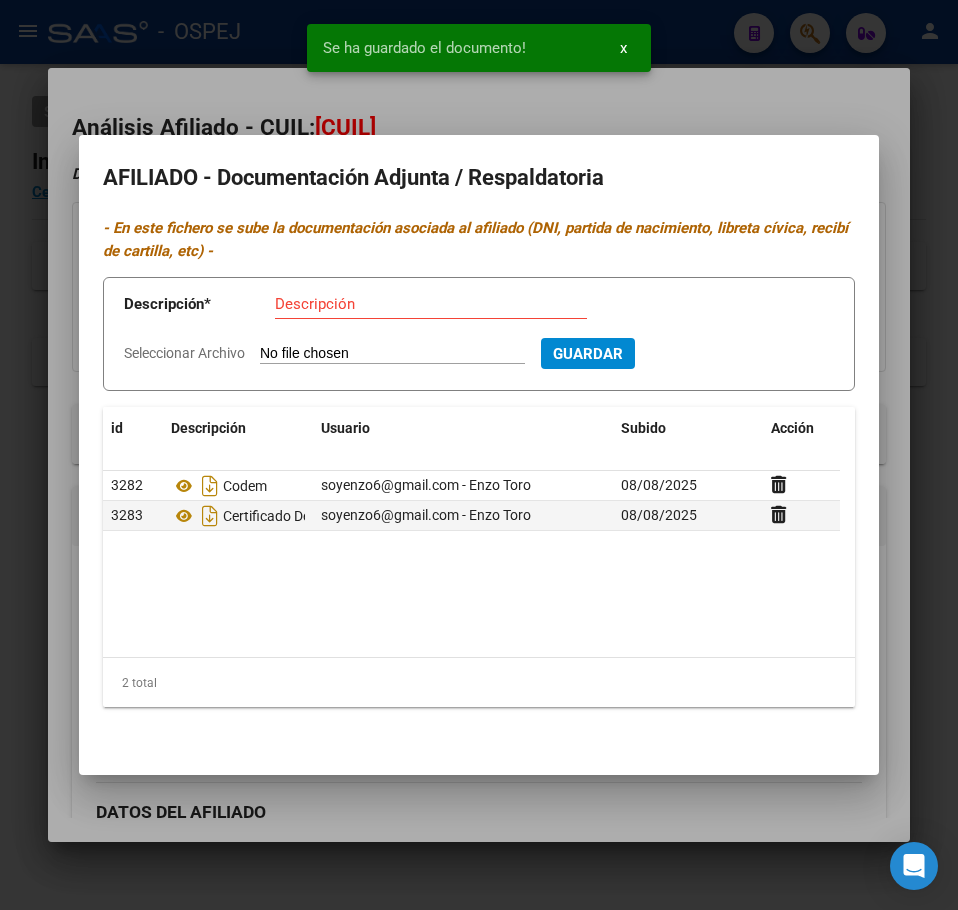 click at bounding box center (479, 455) 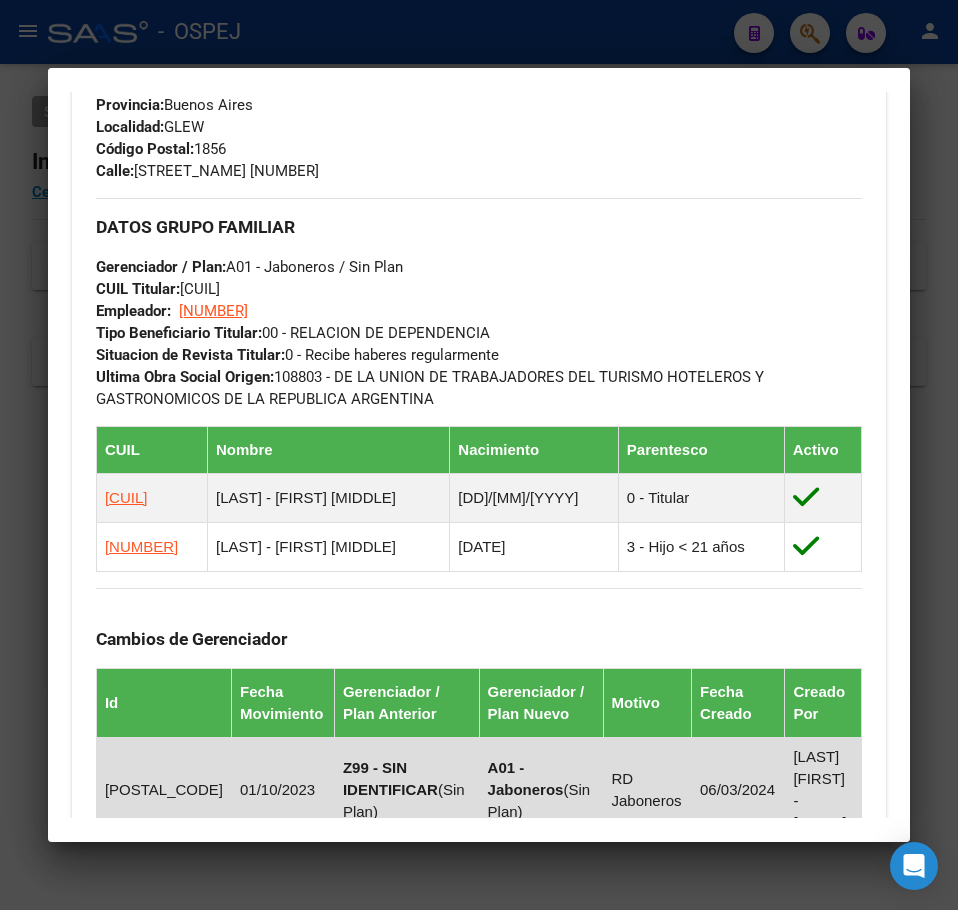 scroll, scrollTop: 1000, scrollLeft: 0, axis: vertical 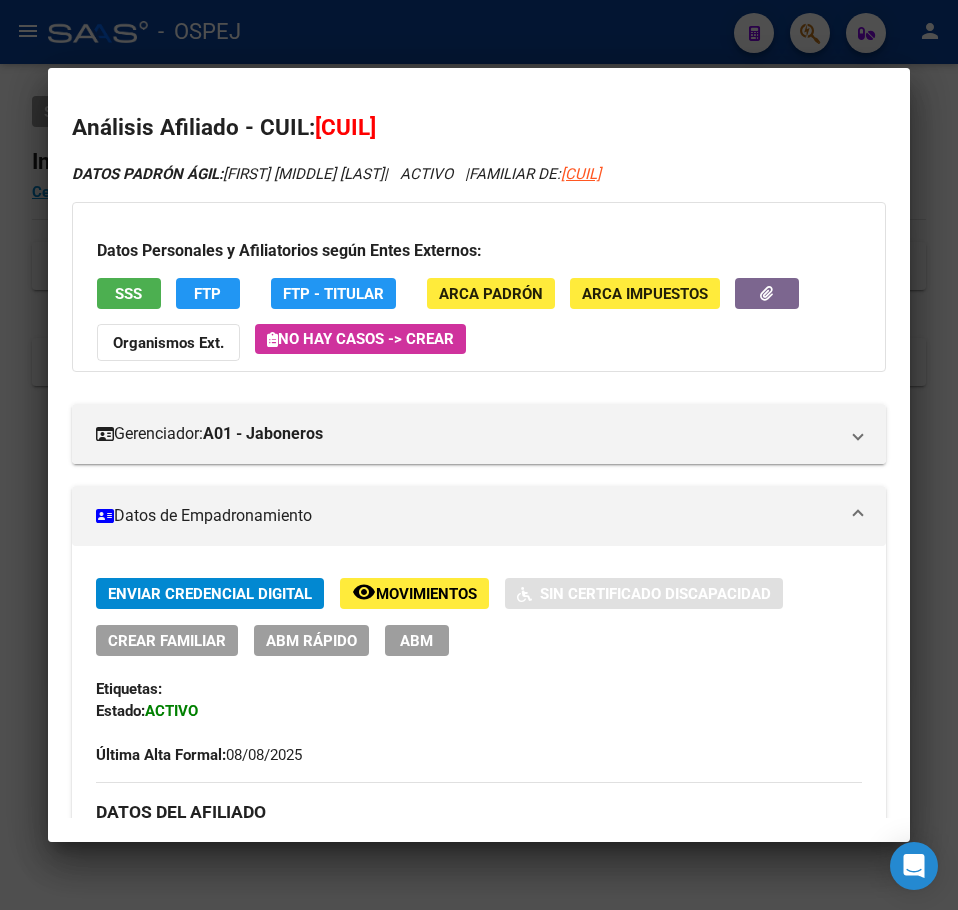 click on "Análisis Afiliado - CUIL:  [CUIL] DATOS PADRÓN ÁGIL:  [FIRST] [MIDDLE] [LAST]     |   ACTIVO   |     FAMILIAR DE:  [CUIL] Datos Personales y Afiliatorios según Entes Externos: SSS FTP  FTP - Titular ARCA Padrón ARCA Impuestos Organismos Ext.   No hay casos -> Crear
Gerenciador:      A01 - Jaboneros Atención telefónica: Atención emergencias: Otros Datos Útiles:    Datos de Empadronamiento  Enviar Credencial Digital remove_red_eye Movimientos    Sin Certificado Discapacidad Crear Familiar ABM Rápido ABM Etiquetas: Estado: ACTIVO Última Alta Formal:  [DD]/[MM]/[YYYY] DATOS DEL AFILIADO Apellido:  [FIRST] [MIDDLE] [LAST] CUIL:  [CUIL] Documento:  DU - DOCUMENTO UNICO [DOCUMENT_NUMBER]  Nacionalidad:  ARGENTINA Parentesco:  [NUMBER] - Cónyuge Estado Civil:  Casado Discapacitado:    NO (00) Sexo:  F Nacimiento:  [DD]/[MM]/[YYYY] Edad:  37  NO TIENE TELEFONOS REGISTRADOS Provincia:  Buenos Aires Localidad:  GLEW Código Postal:  [POSTAL_CODE] Calle:  Romero [NUMBER] DATOS GRUPO FAMILIAR Gerenciador / Plan:    Id" at bounding box center (479, 455) 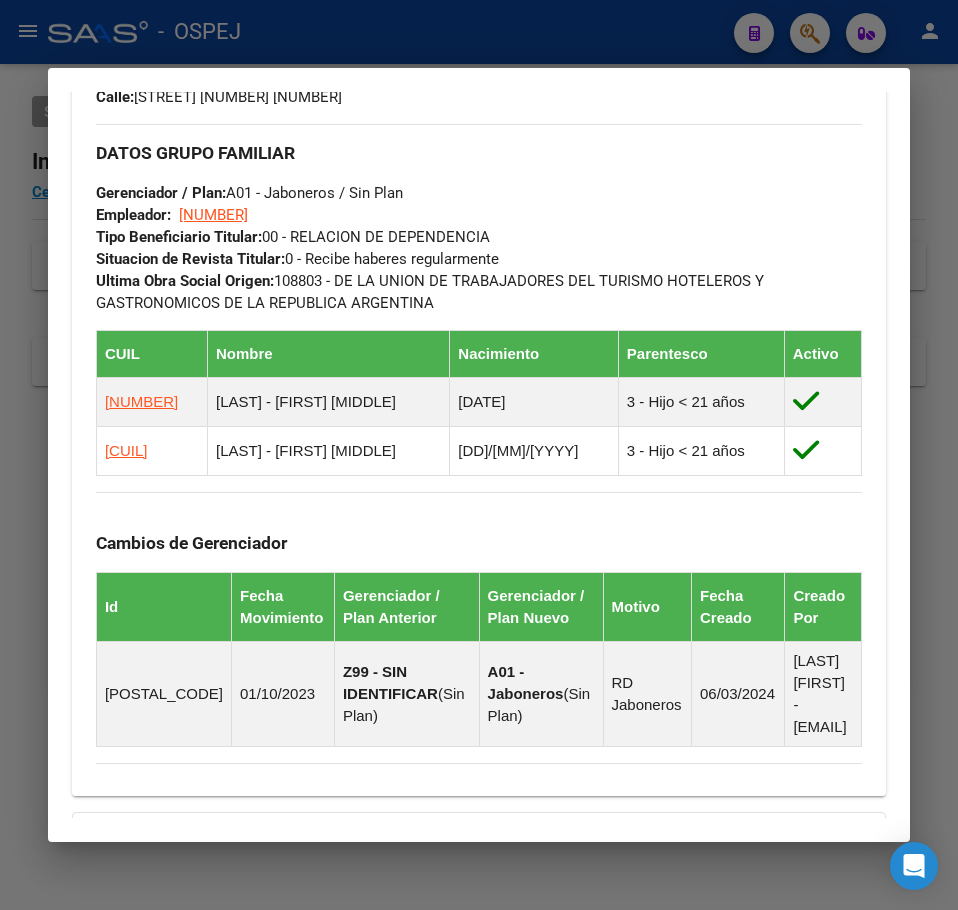 click at bounding box center (479, 455) 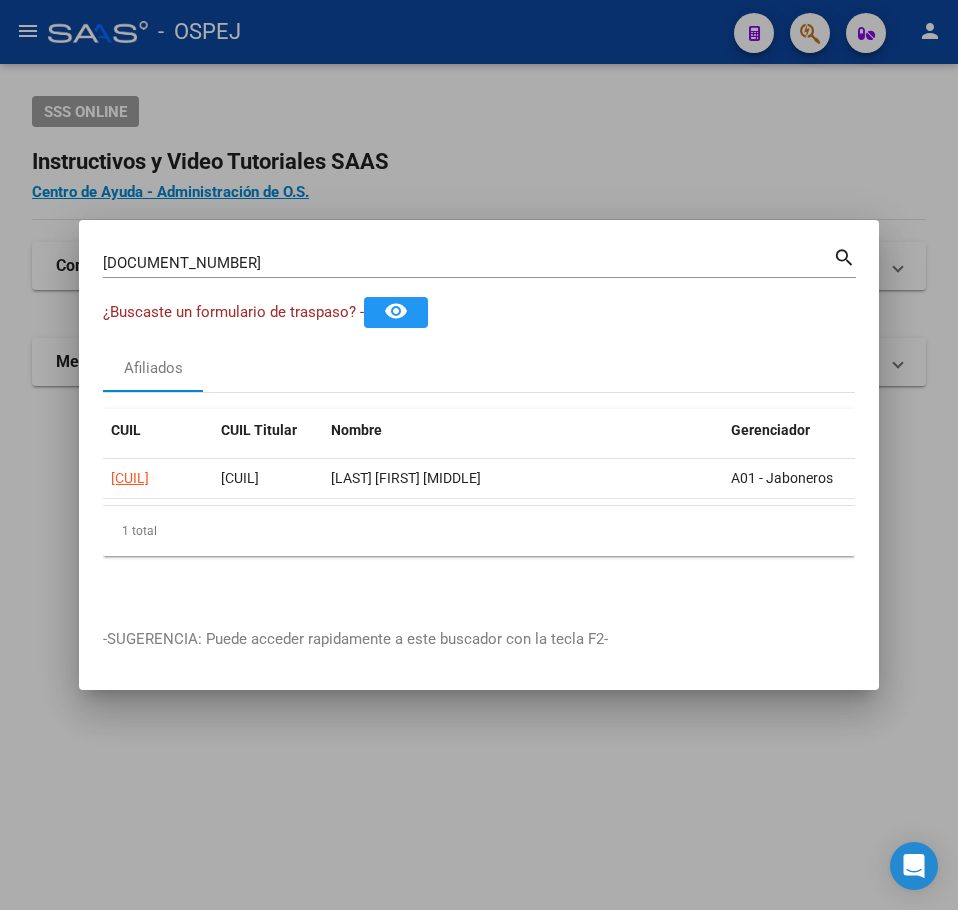 click on "[DOCUMENT_NUMBER]" at bounding box center [468, 263] 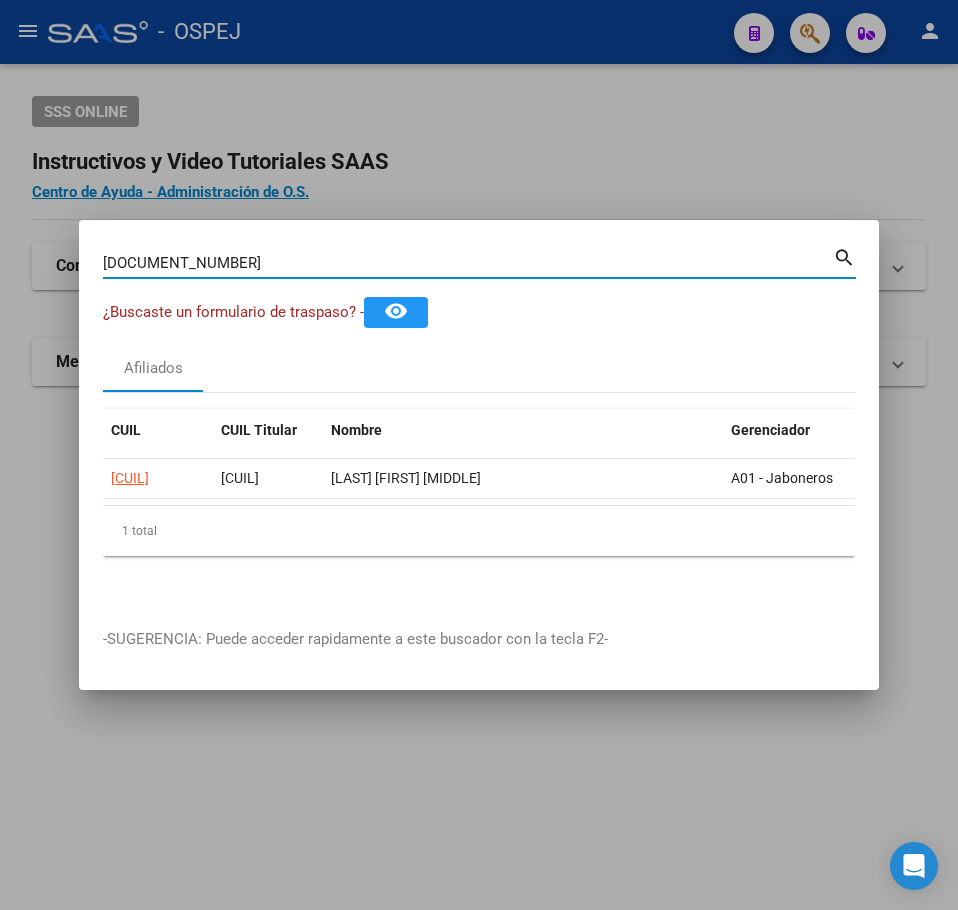 click on "[DOCUMENT_NUMBER]" at bounding box center (468, 263) 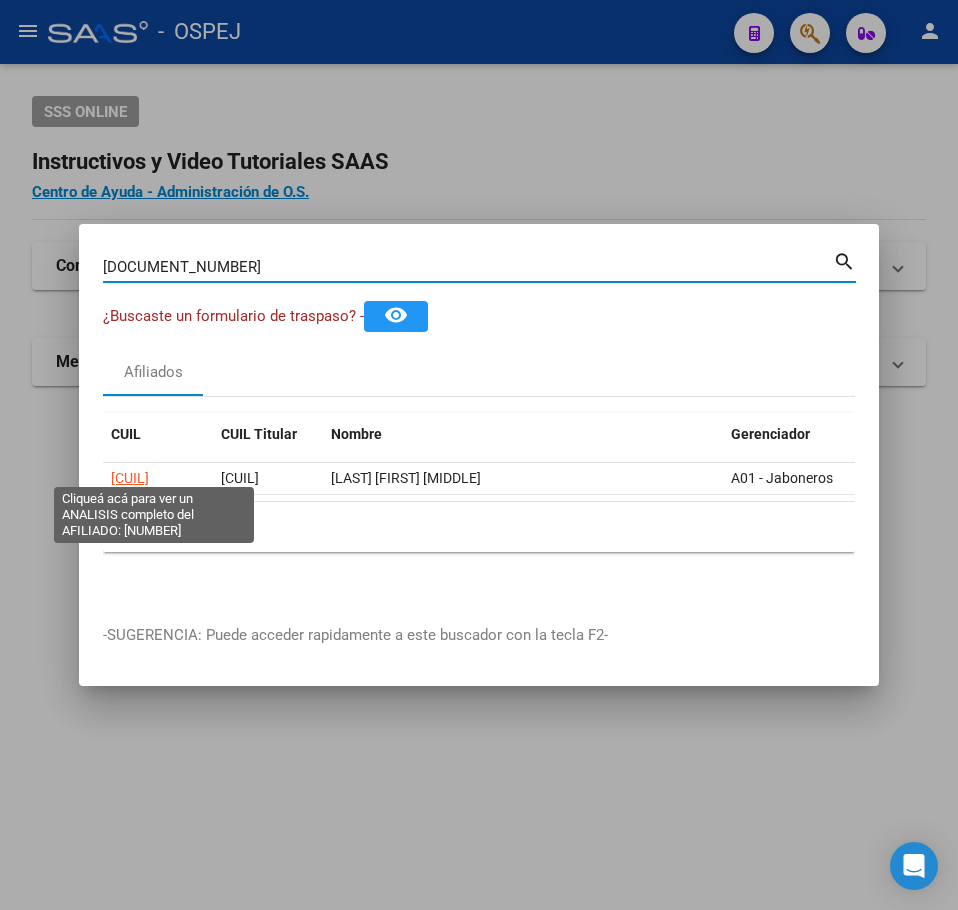 click on "[CUIL]" 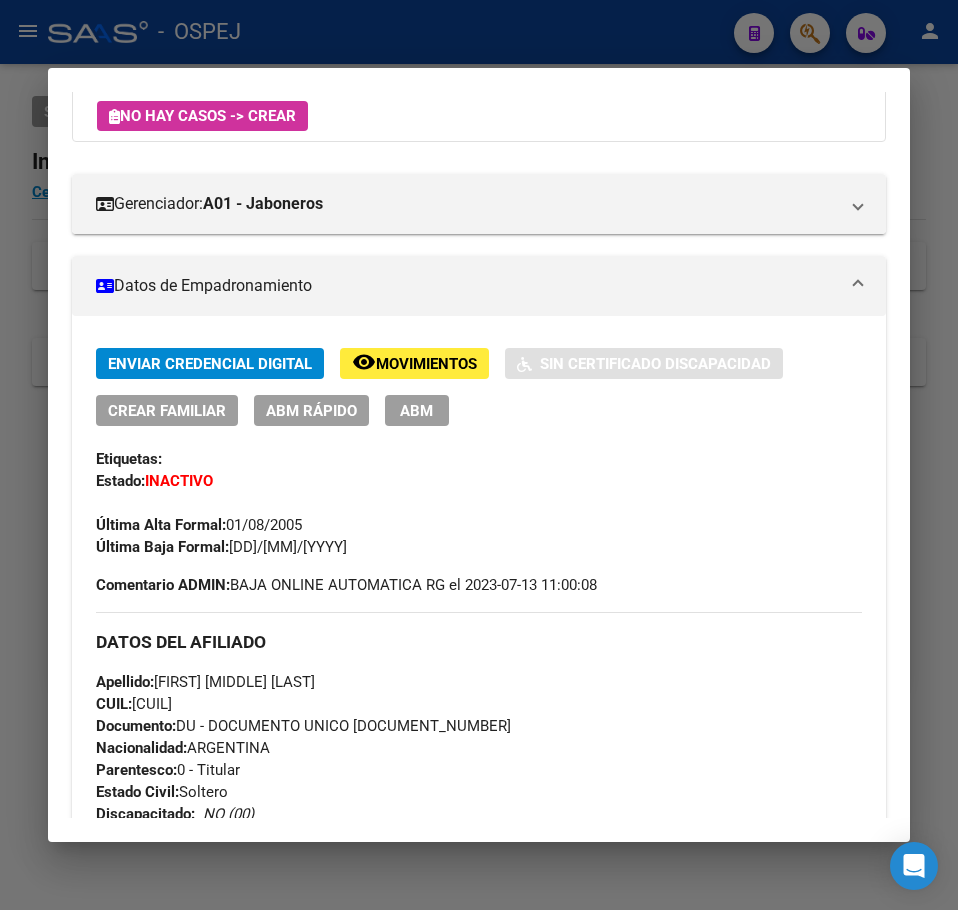 scroll, scrollTop: 0, scrollLeft: 0, axis: both 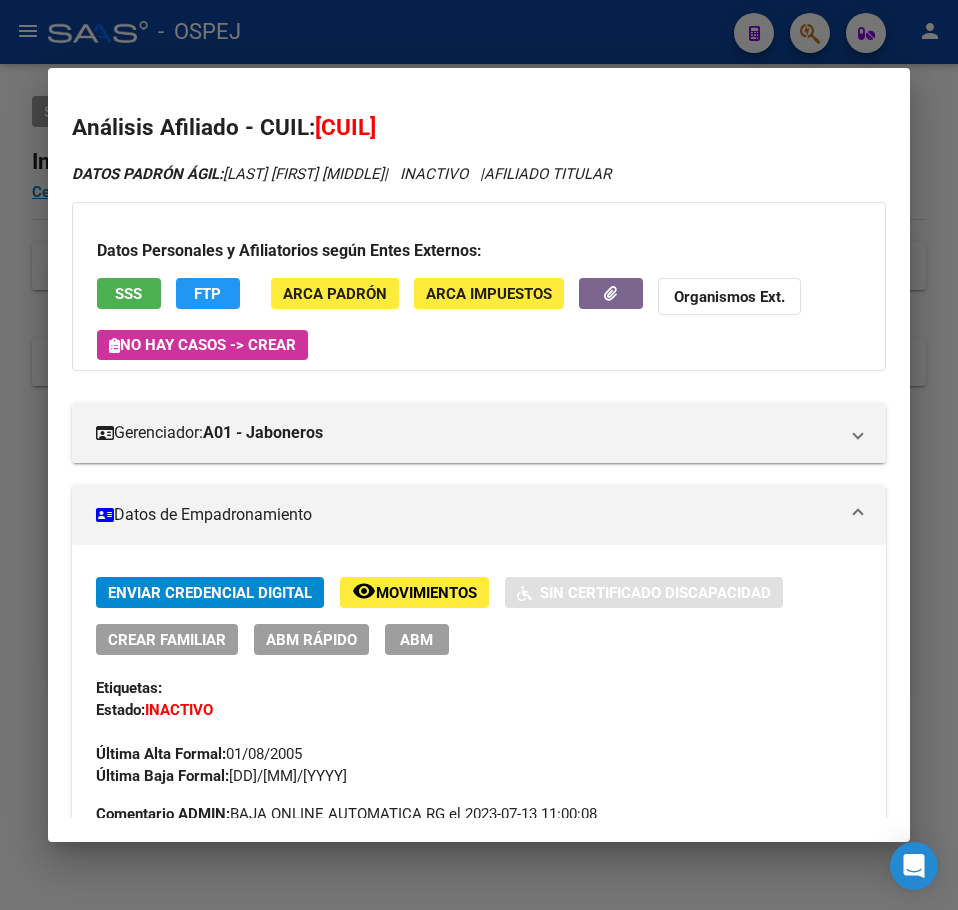 click on "[CUIL]" at bounding box center [345, 127] 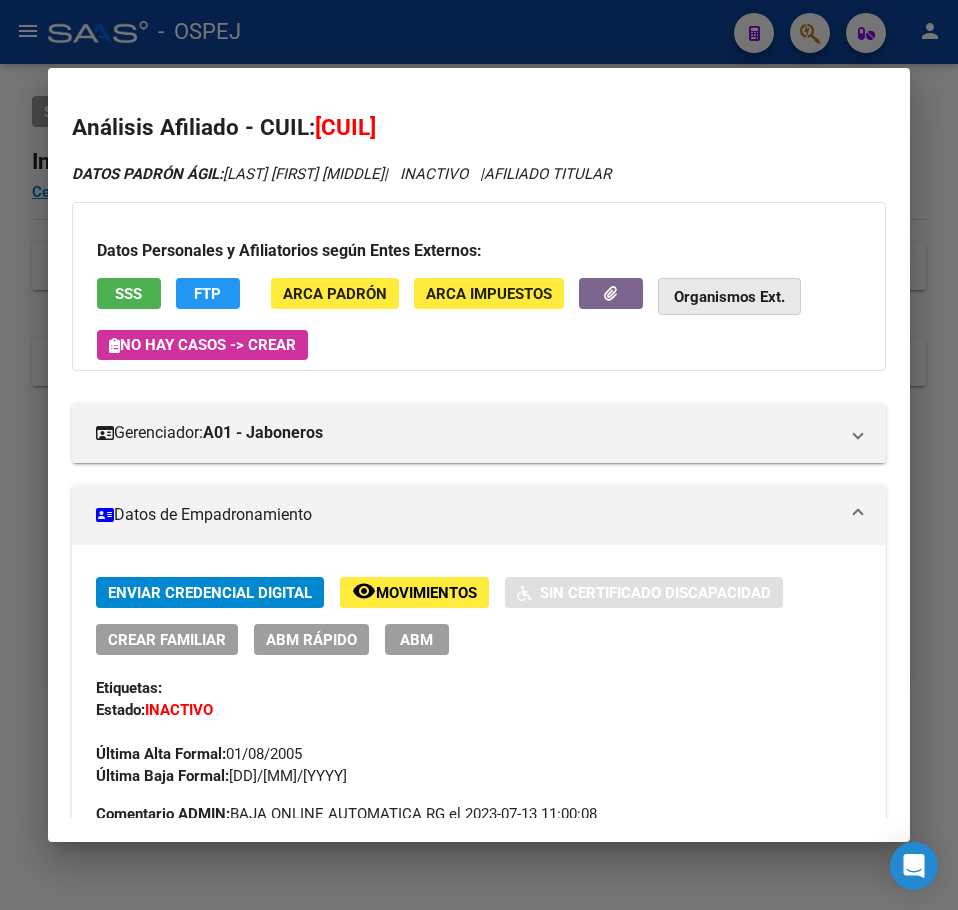 click on "Organismos Ext." 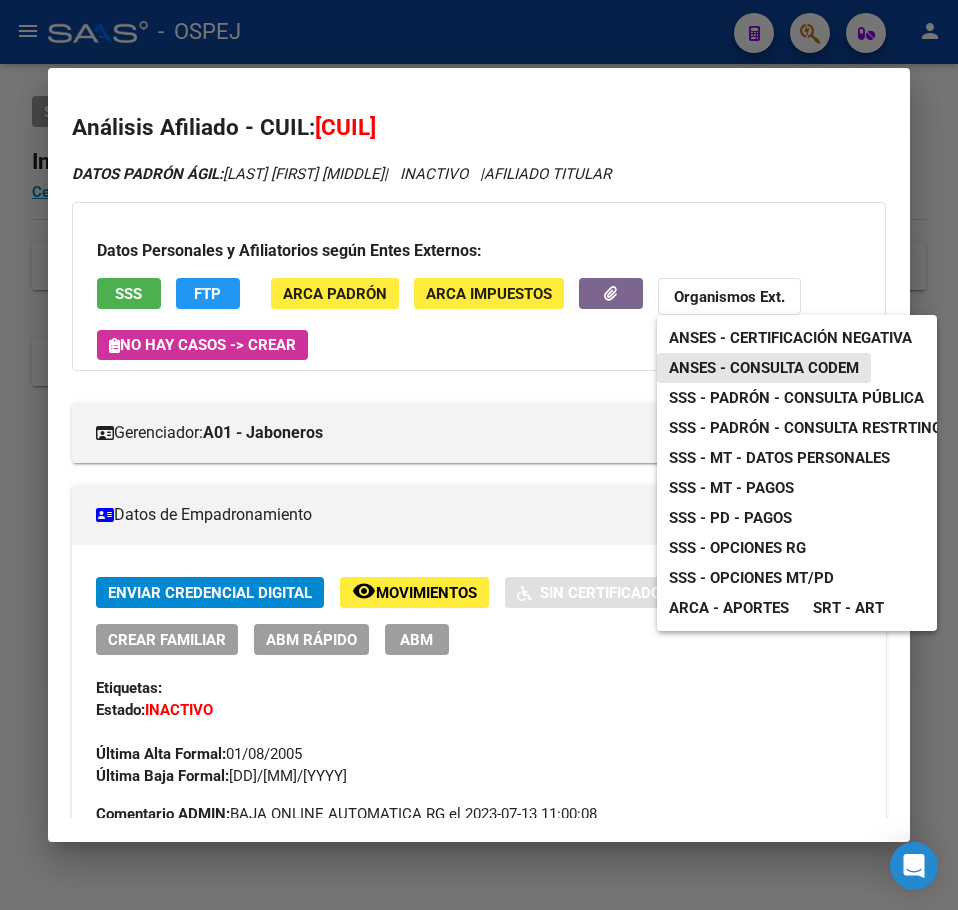 click on "ANSES - Consulta CODEM" at bounding box center (764, 368) 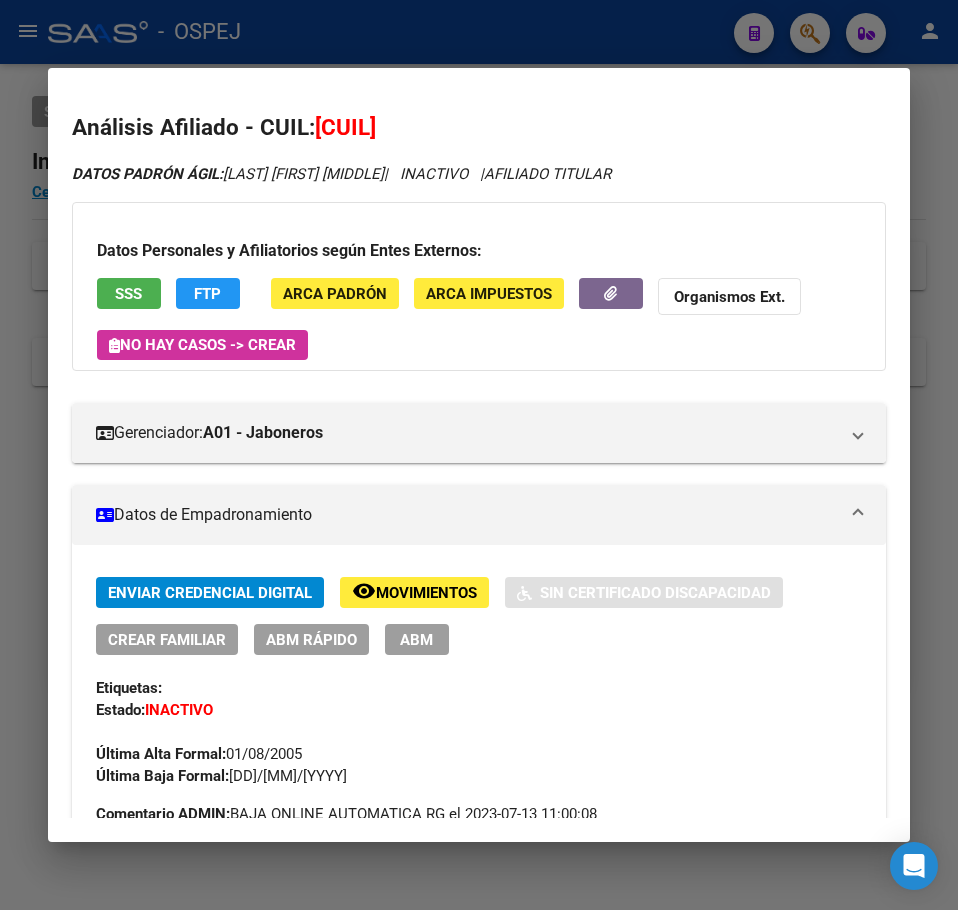 click at bounding box center (479, 455) 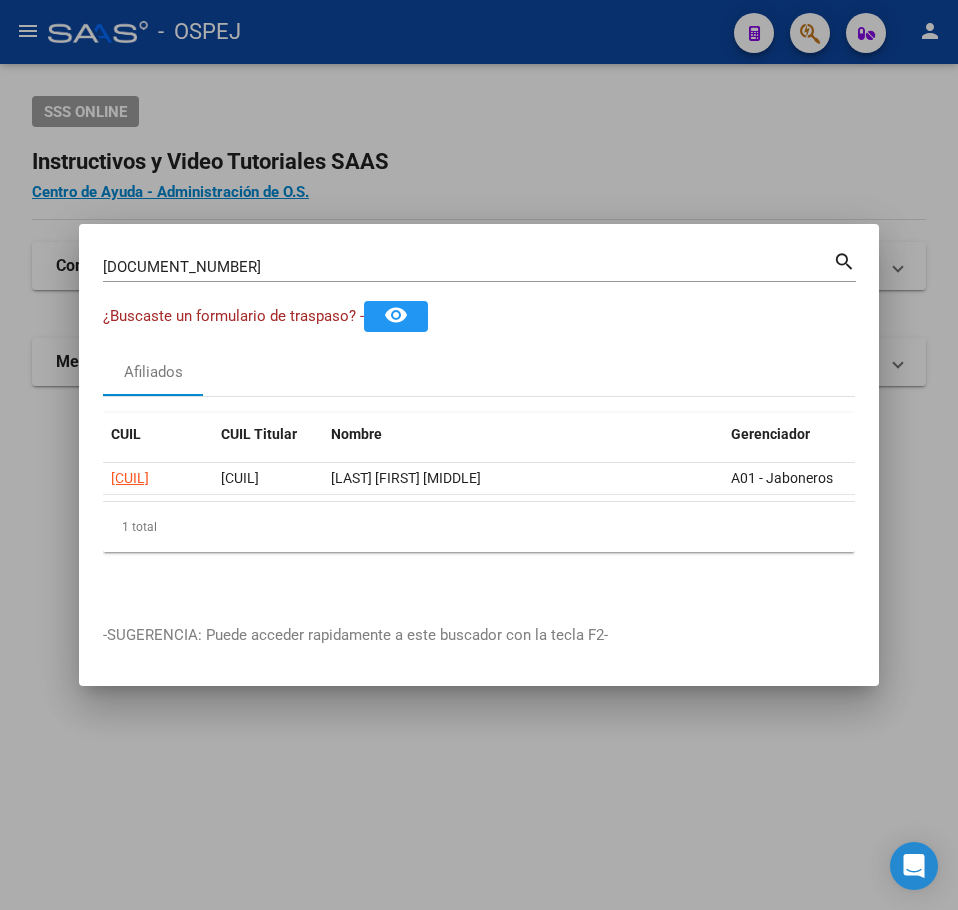 click on "[DOCUMENT_NUMBER] Buscar (apellido, dni, cuil, nro traspaso, cuit, obra social) search" at bounding box center (479, 265) 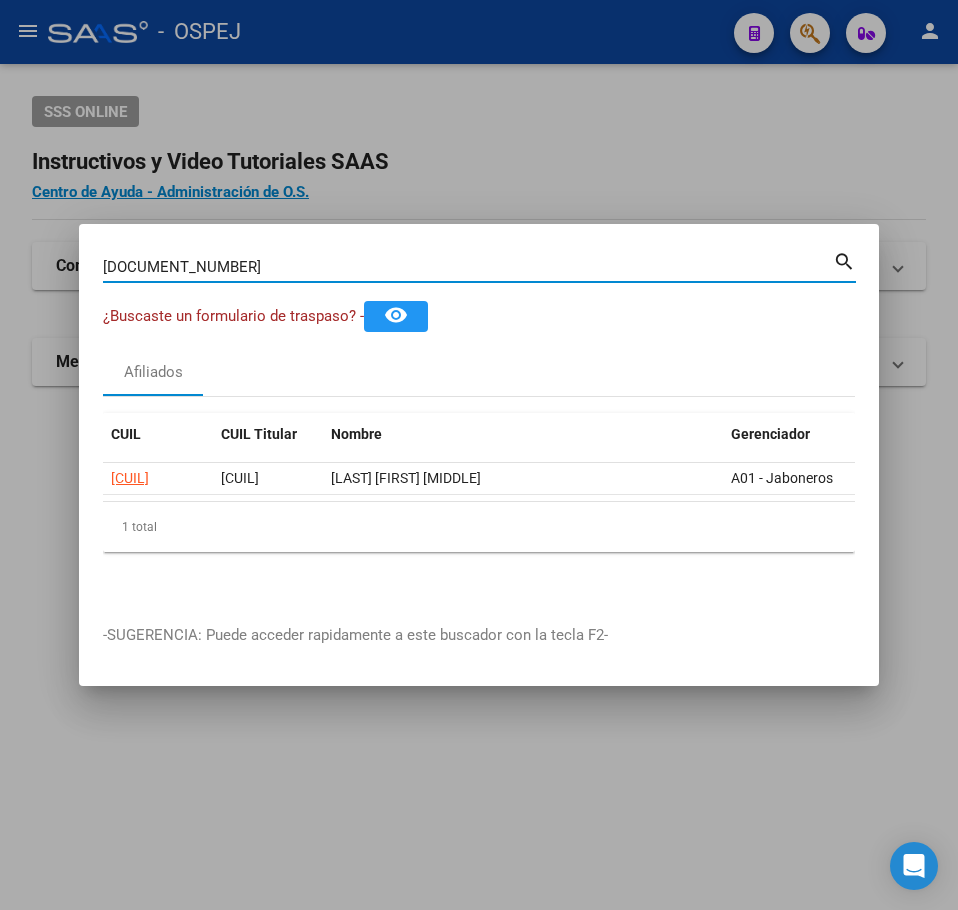 click on "[DOCUMENT_NUMBER]" at bounding box center (468, 267) 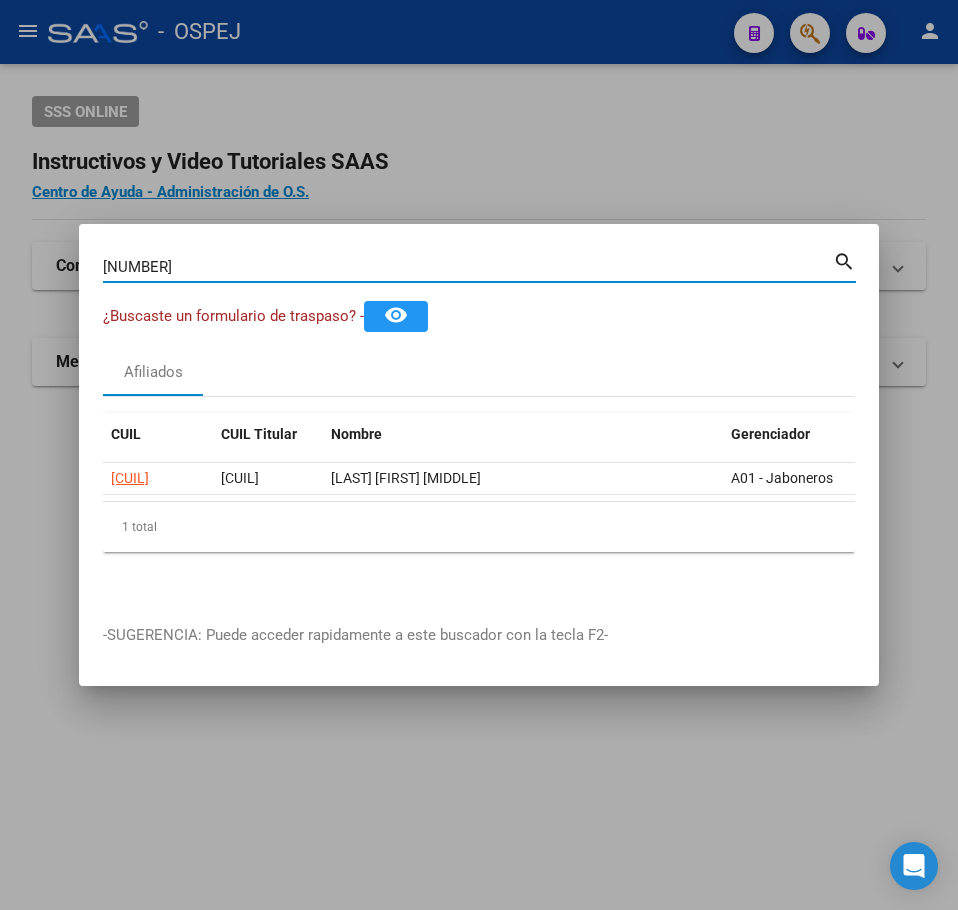 type on "[NUMBER]" 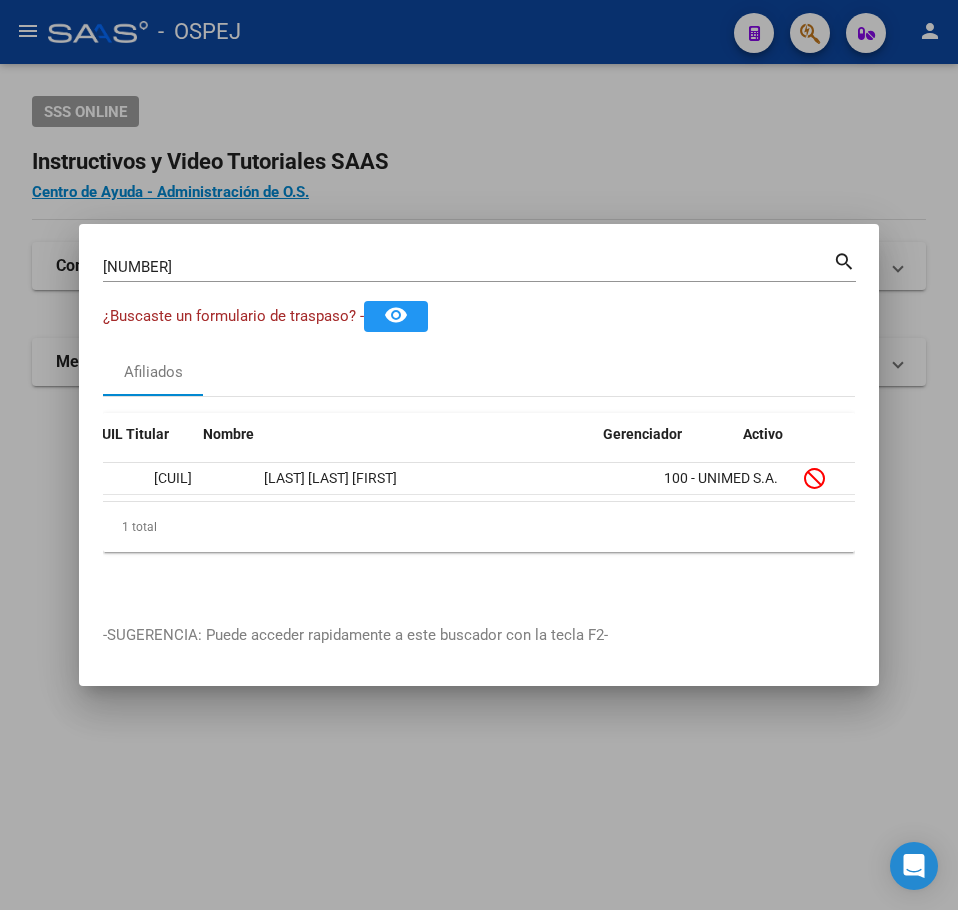 scroll, scrollTop: 0, scrollLeft: 128, axis: horizontal 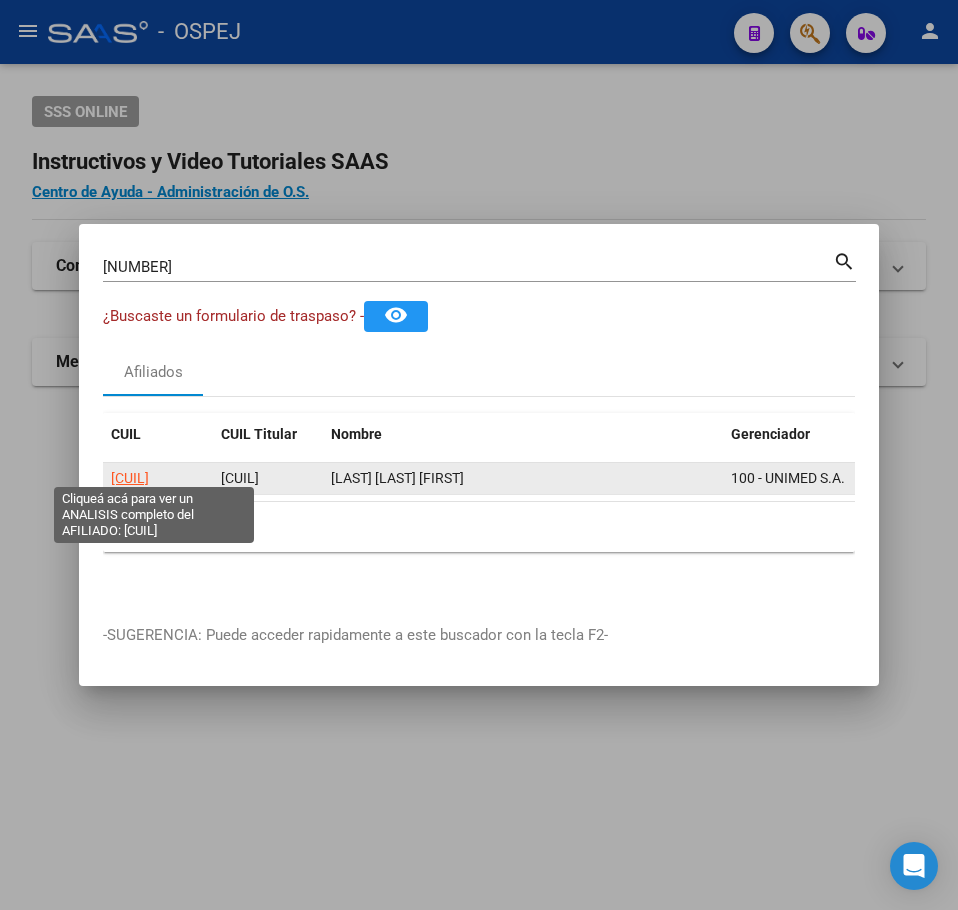 click on "[CUIL]" 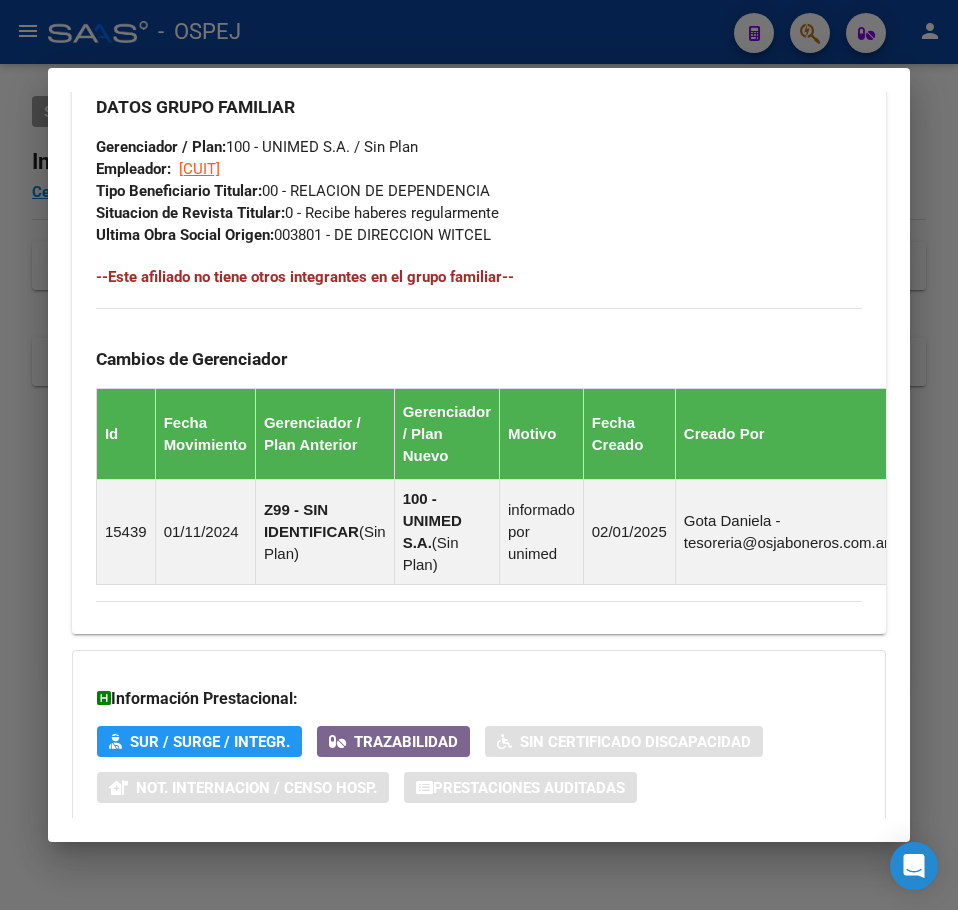 scroll, scrollTop: 1352, scrollLeft: 0, axis: vertical 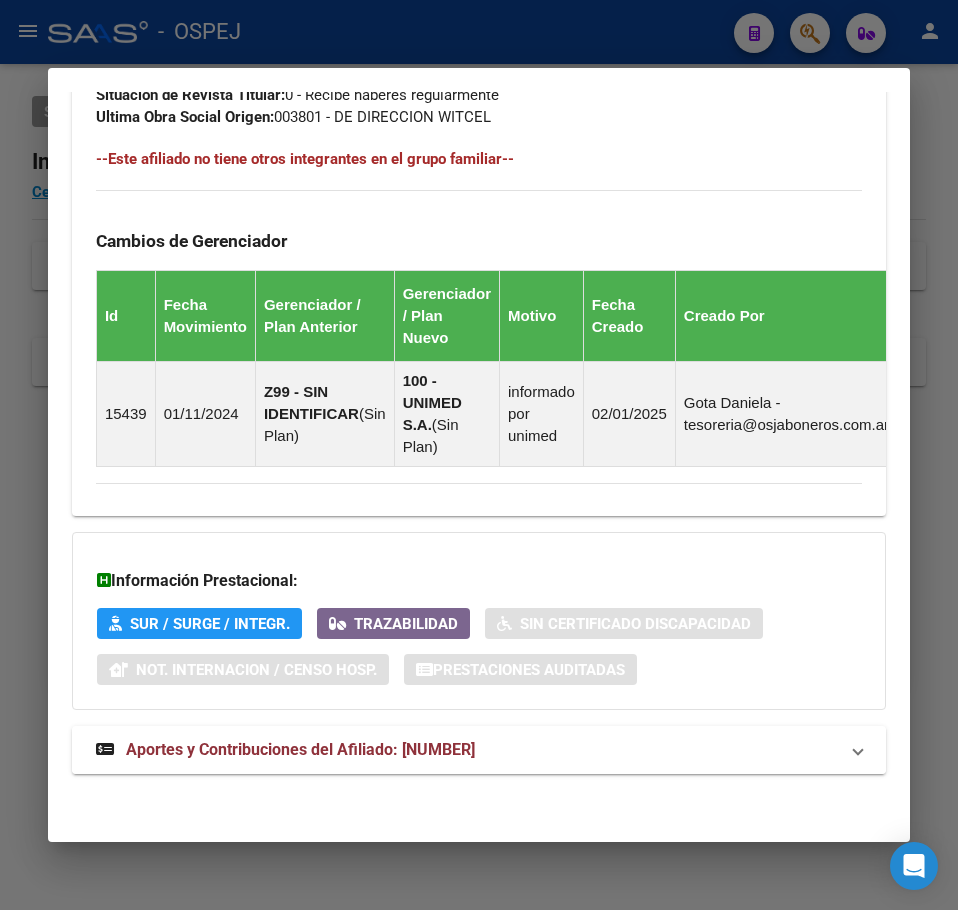 click on "Aportes y Contribuciones del Afiliado: [NUMBER]" at bounding box center (300, 749) 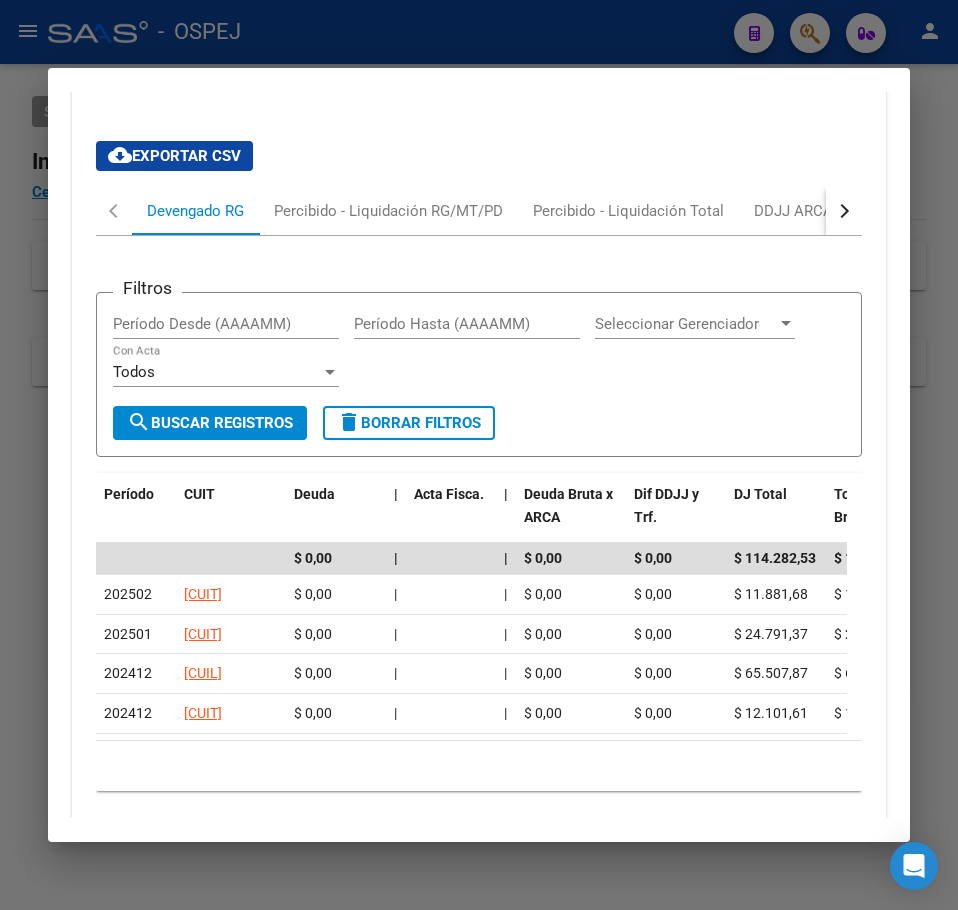 scroll, scrollTop: 2166, scrollLeft: 0, axis: vertical 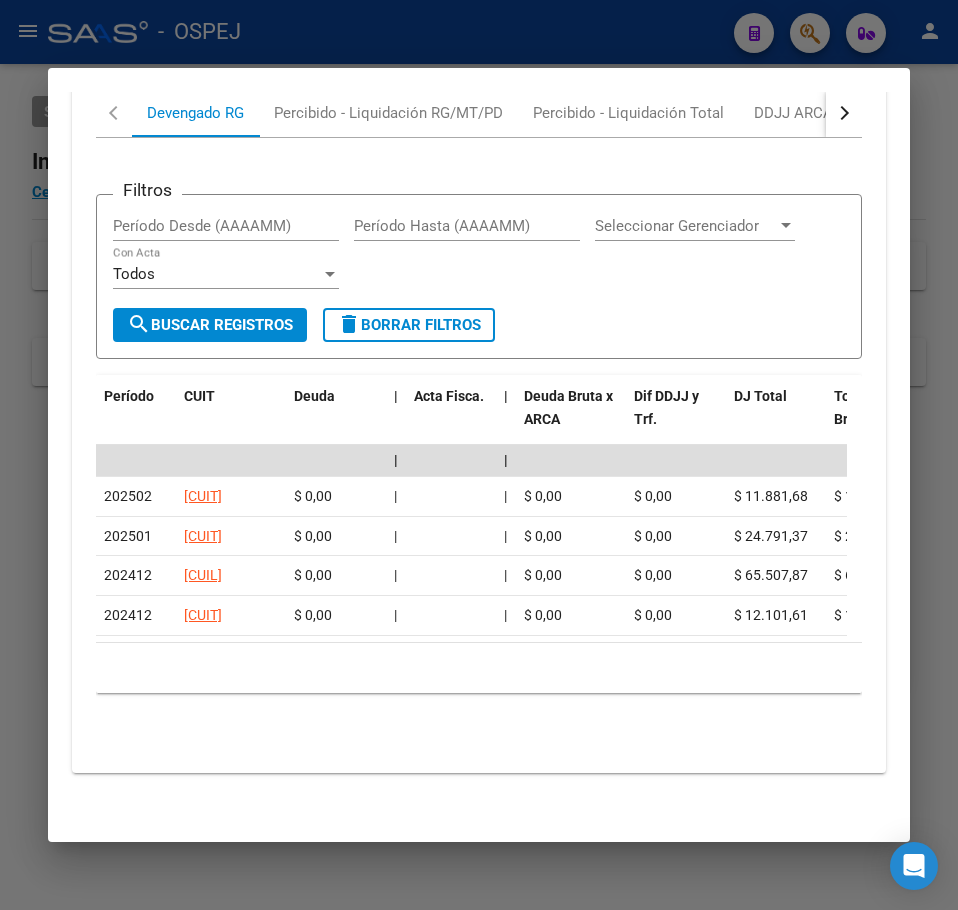click on "Análisis Afiliado - CUIL:  [CUIL] DATOS PADRÓN ÁGIL:  [FIRST] [MIDDLE] [LAST]     |   INACTIVO   |     AFILIADO TITULAR  Datos Personales y Afiliatorios según Entes Externos: SSS FTP ARCA Padrón ARCA Impuestos Organismos Ext.   No hay casos -> Crear
Gerenciador:      100 - UNIMED S.A. Atención telefónica: Atención emergencias: Otros Datos Útiles:    Datos de Empadronamiento  Enviar Credencial Digital remove_red_eye Movimientos    Sin Certificado Discapacidad Crear Familiar ABM Rápido ABM Etiquetas: Estado: INACTIVO Última Alta Formal:  [DD]/[MM]/[YYYY] Ultimo Tipo Movimiento Alta:  ALTA RG OPCION Online (clave fiscal) Última Baja Formal:  [DD]/[MM]/[YYYY] Ultimo Tipo Movimiento Baja:  FALTA DE DDJJ (+ 3 MESE) Comentario ADMIN:  ALTA AUTOMATICA POR ADHESION AFIP el [YYYY]-[MM]-[DD] [HOUR]:[MINUTE]:[SECOND] DATOS DEL AFILIADO Apellido:  [FIRST] [MIDDLE] [LAST] CUIL:  [CUIL] Documento:  DU - DOCUMENTO UNICO [DOCUMENT_NUMBER]  Nacionalidad:  ARGENTINA Parentesco:  0 - Titular Estado Civil:  Soltero Discapacitado:     F" at bounding box center (479, 455) 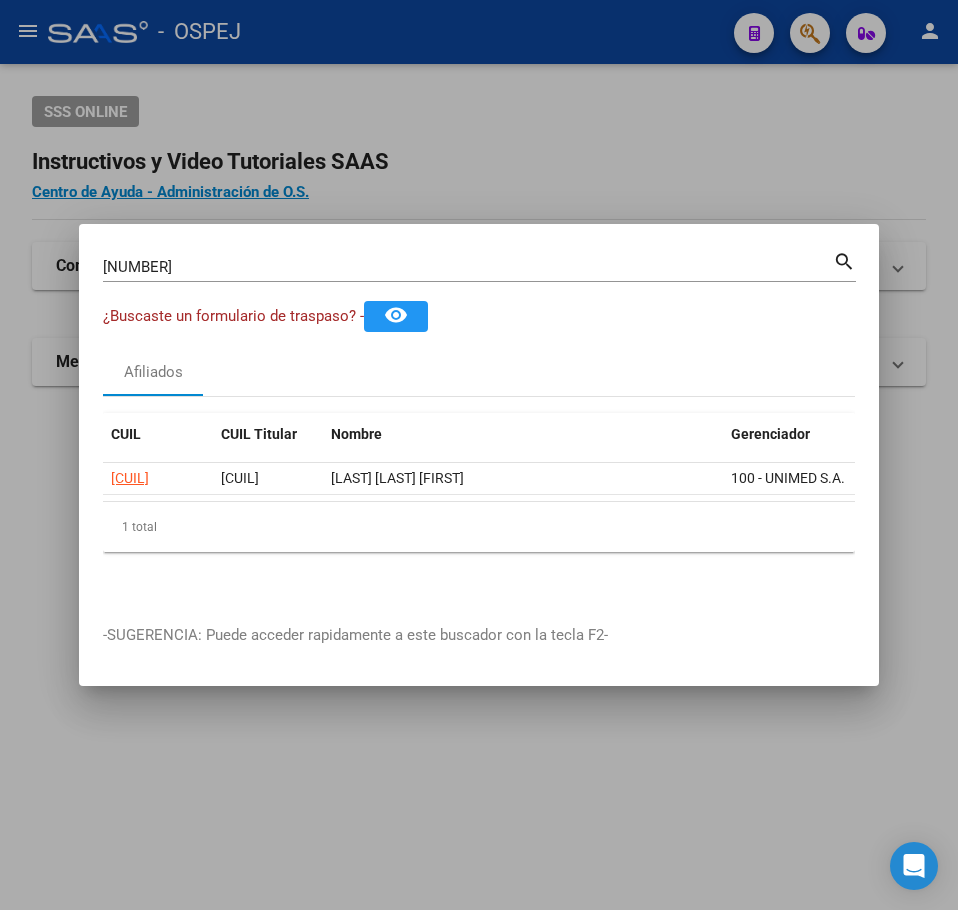 click on "[NUMBER]" at bounding box center (468, 267) 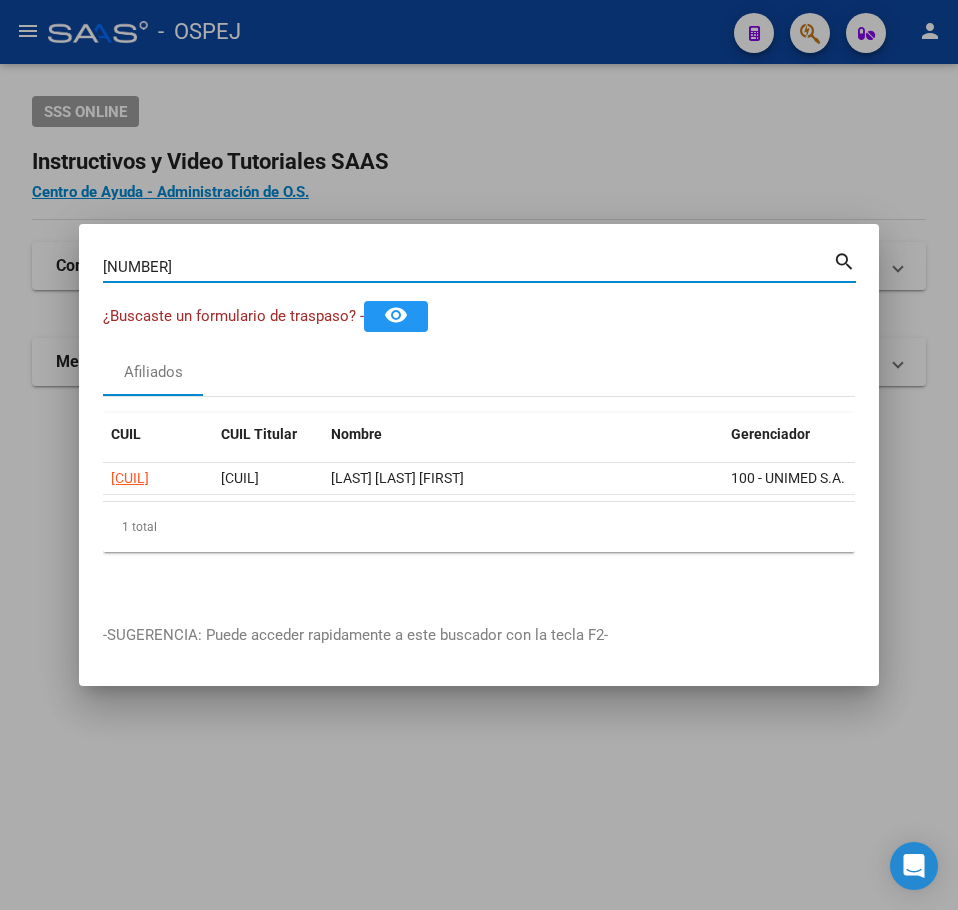 click on "[NUMBER]" at bounding box center (468, 267) 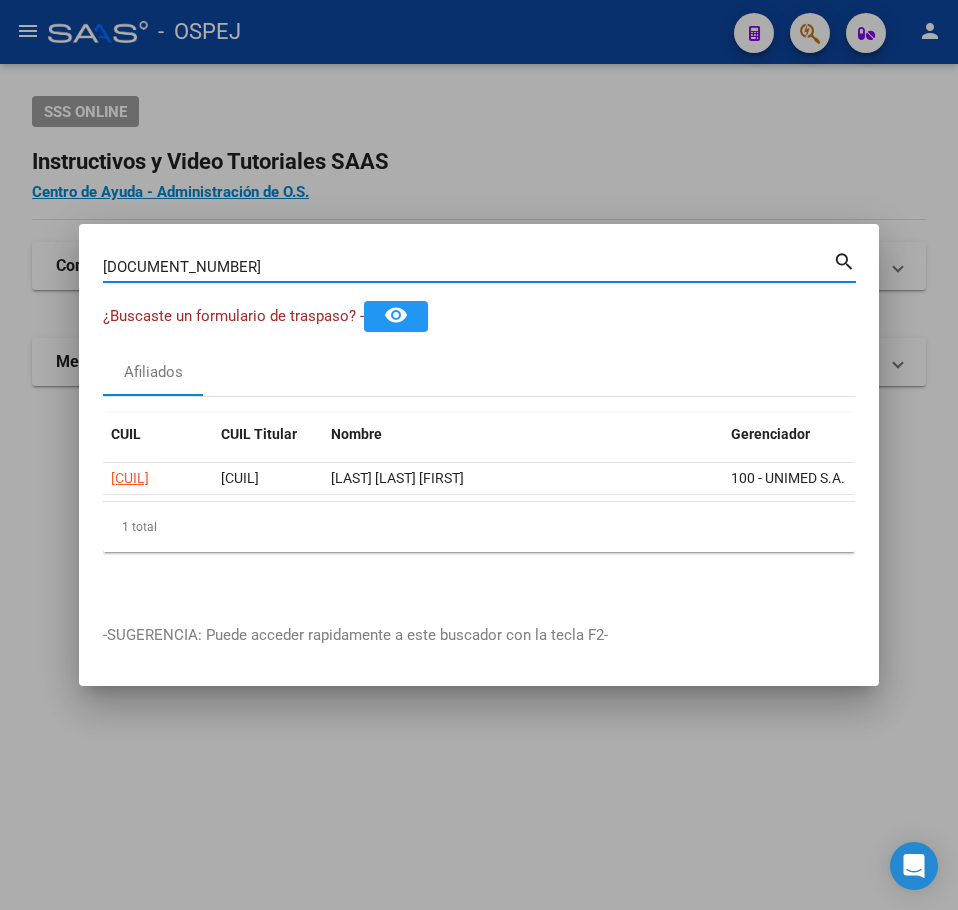 type on "[DOCUMENT_NUMBER]" 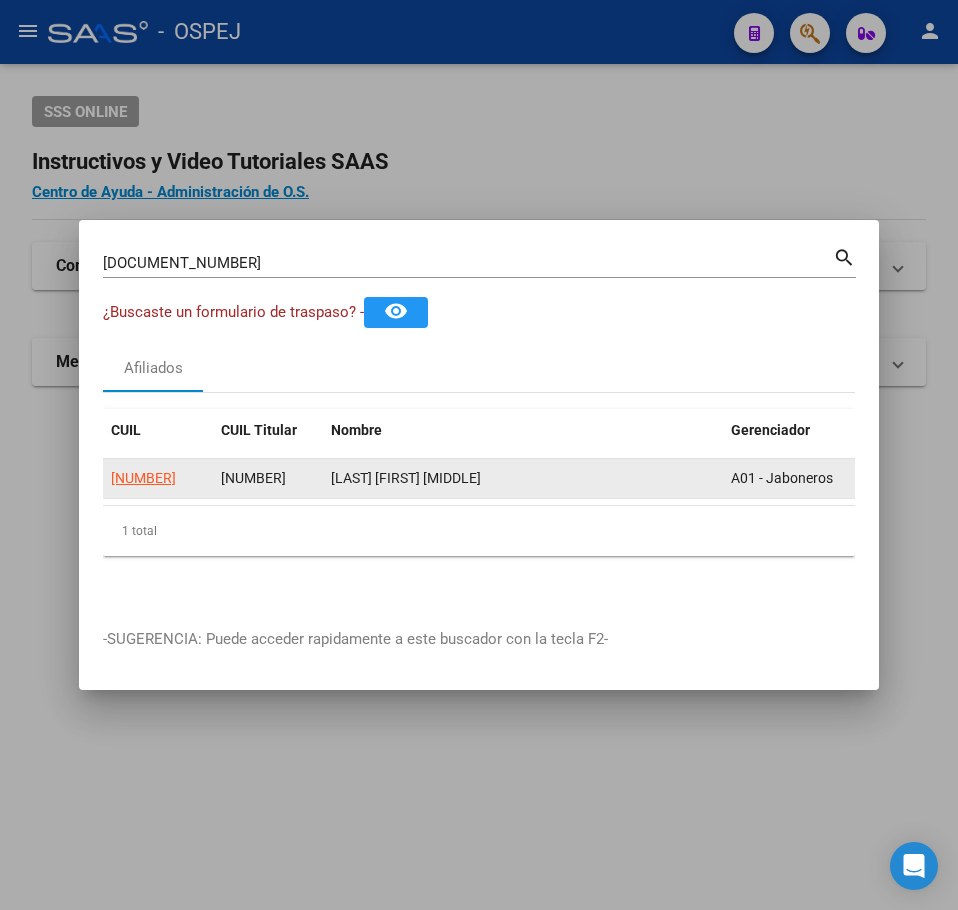 click on "[NUMBER]" 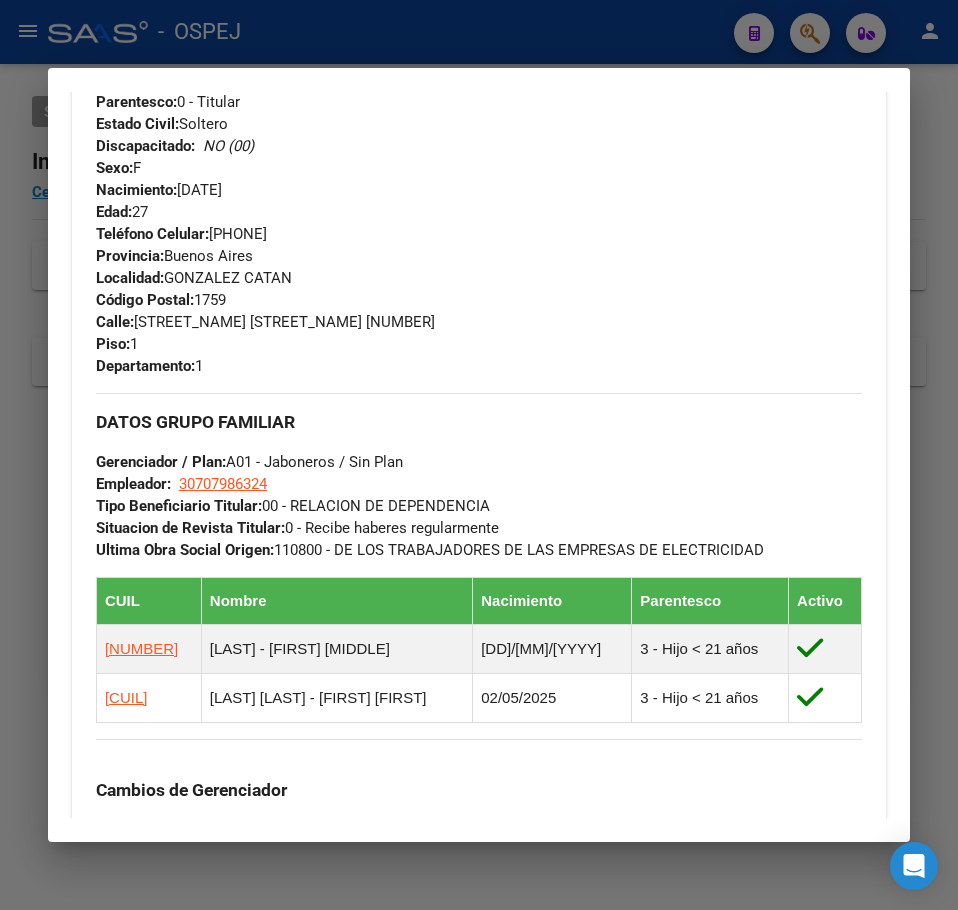 scroll, scrollTop: 931, scrollLeft: 0, axis: vertical 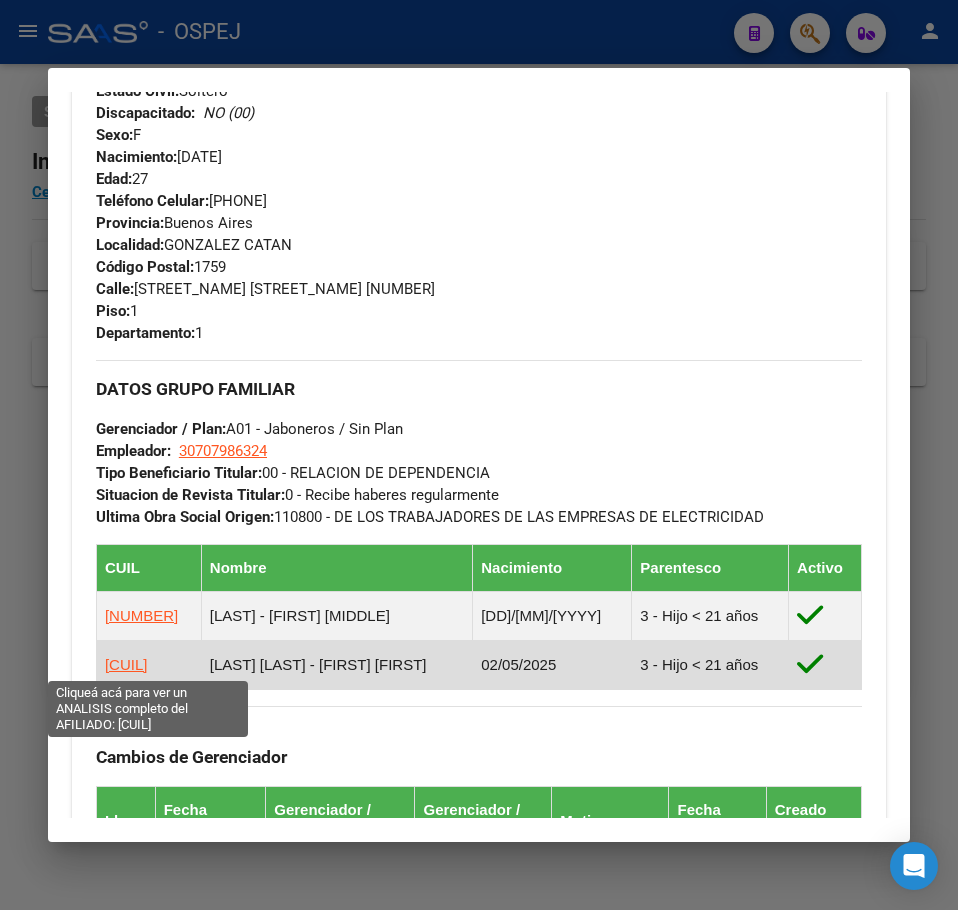 click on "[CUIL]" at bounding box center [126, 664] 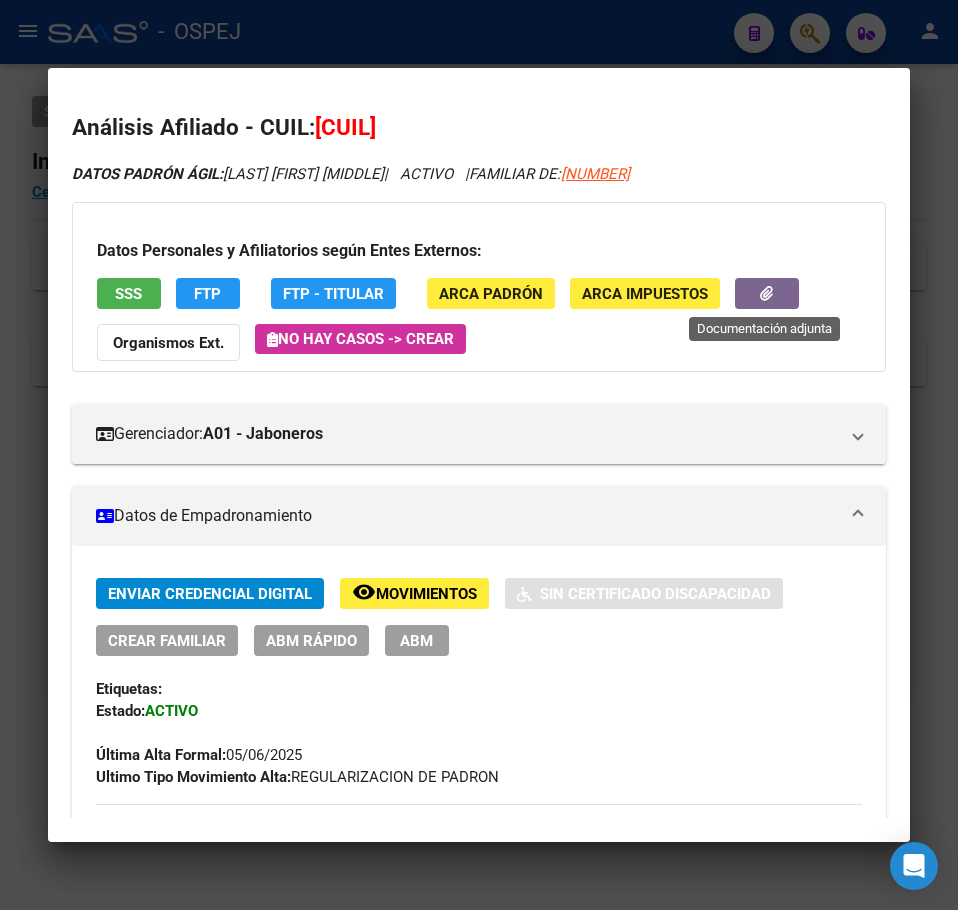 click 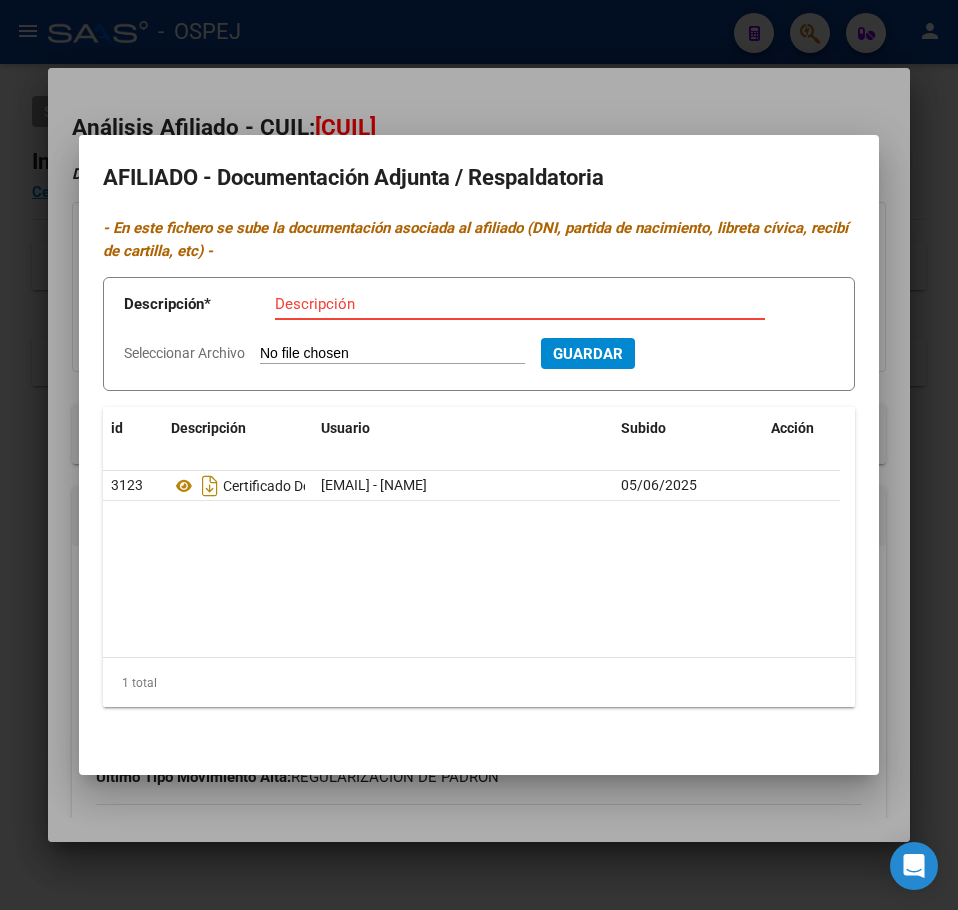 type on "C:\fakepath\WhatsApp Image [YEAR]-[MONTH]-[DAY] at [HOUR].[MINUTE].[SECOND].jpeg" 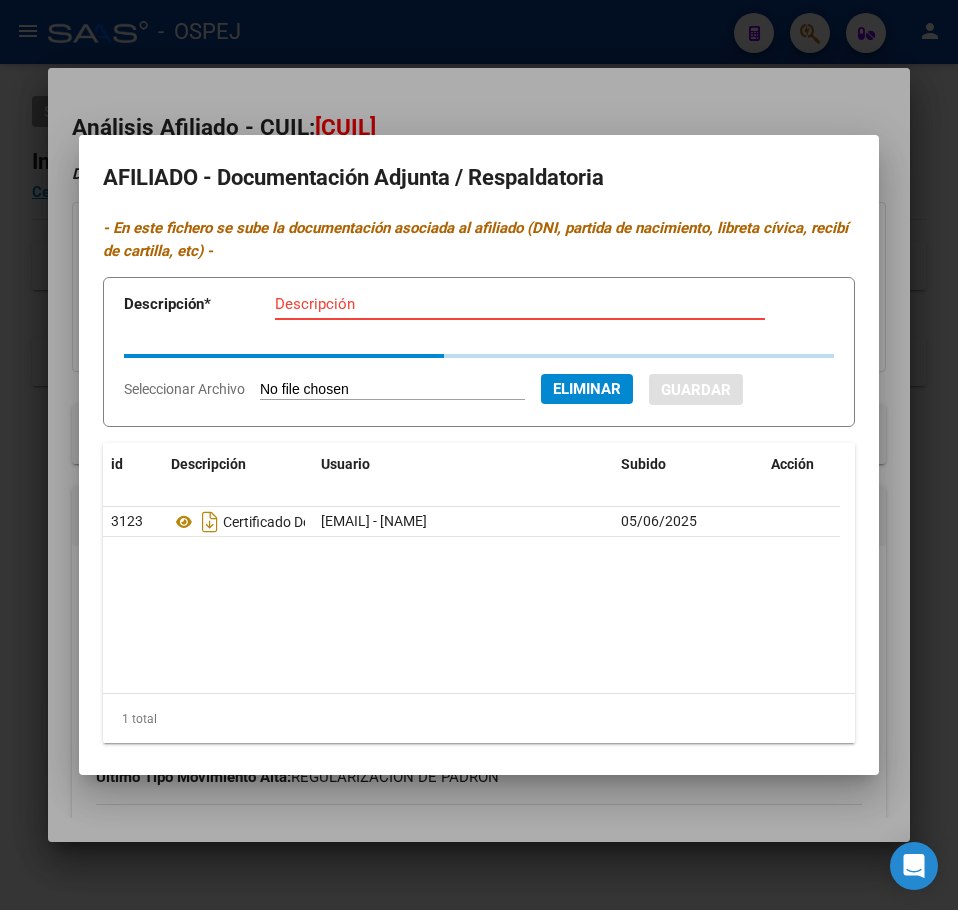 click on "Descripción  *   Descripción" at bounding box center [479, 308] 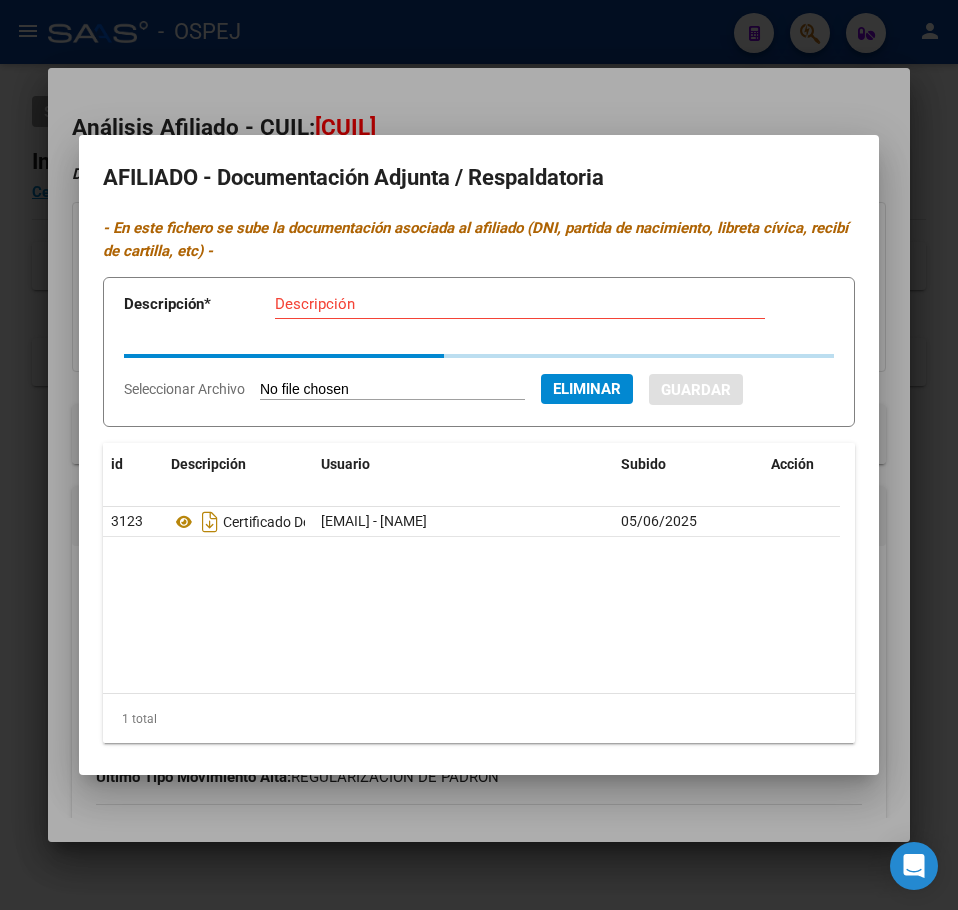 click on "Descripción" at bounding box center [520, 304] 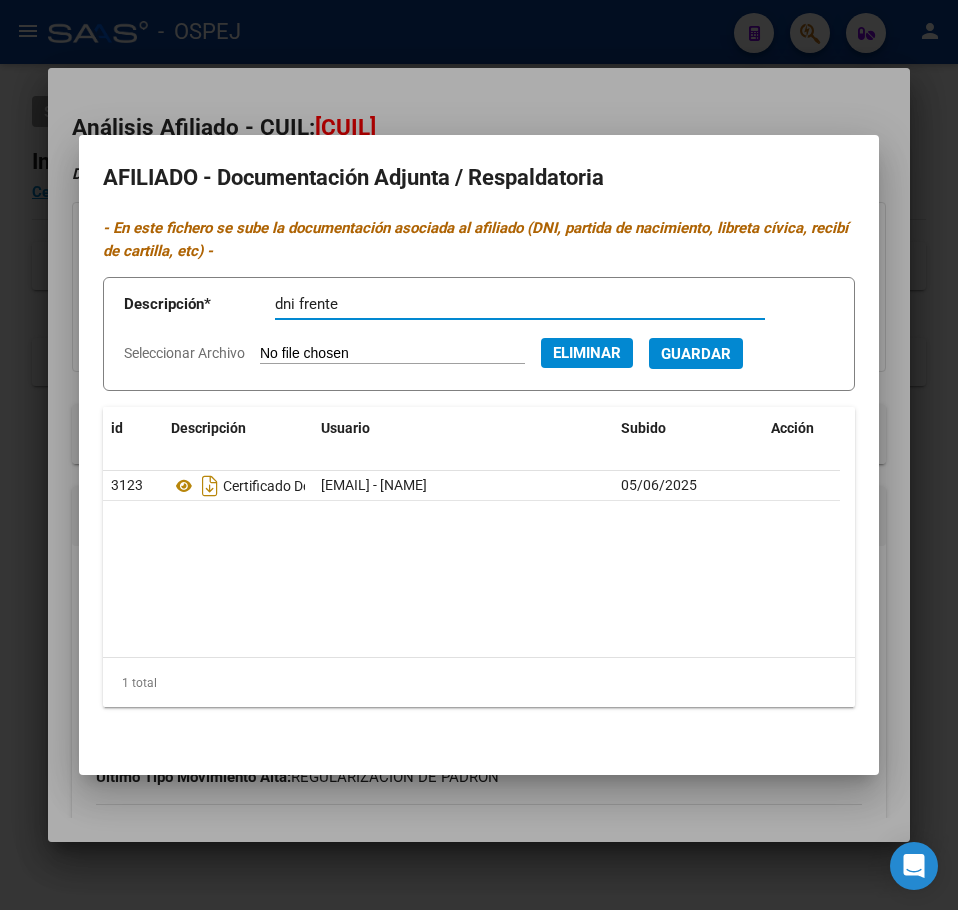 type on "dni frente" 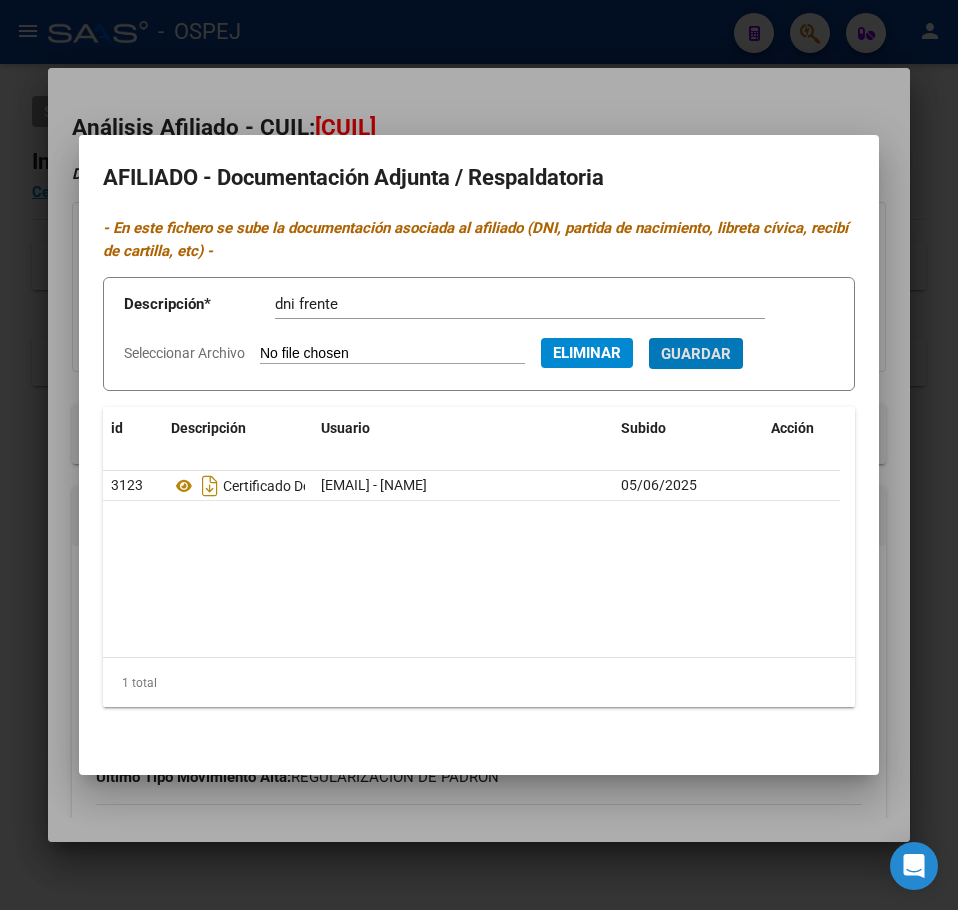 type 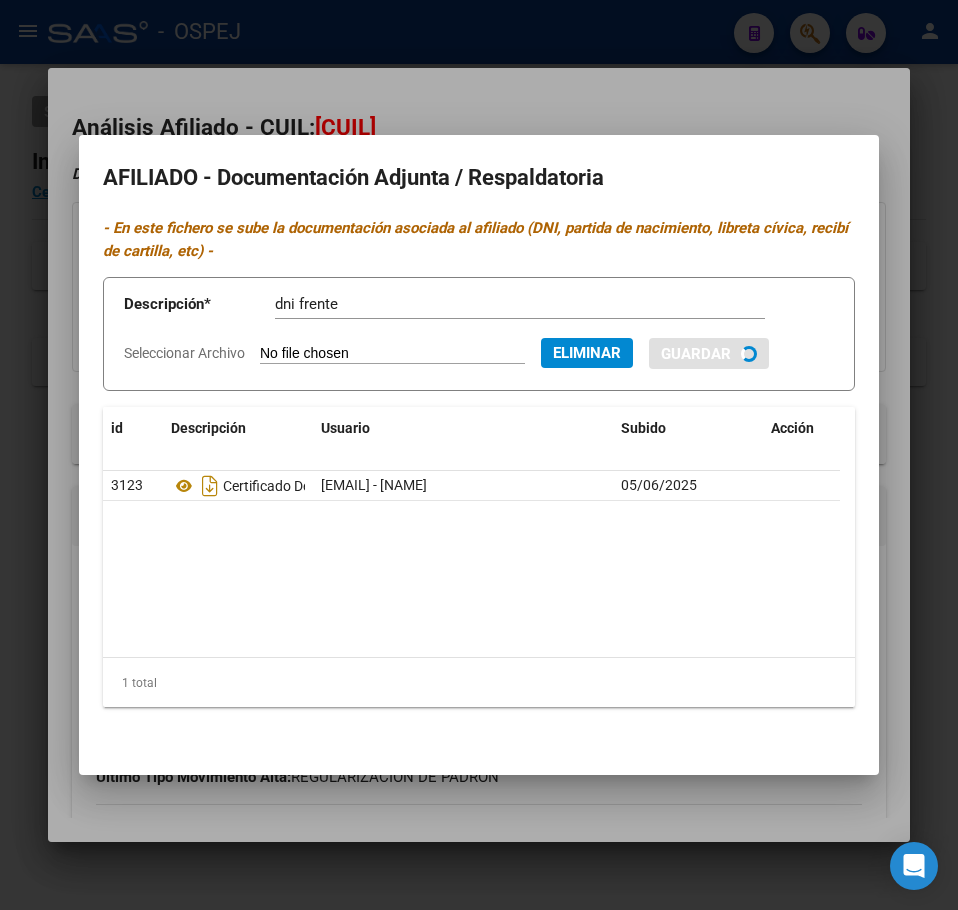 type 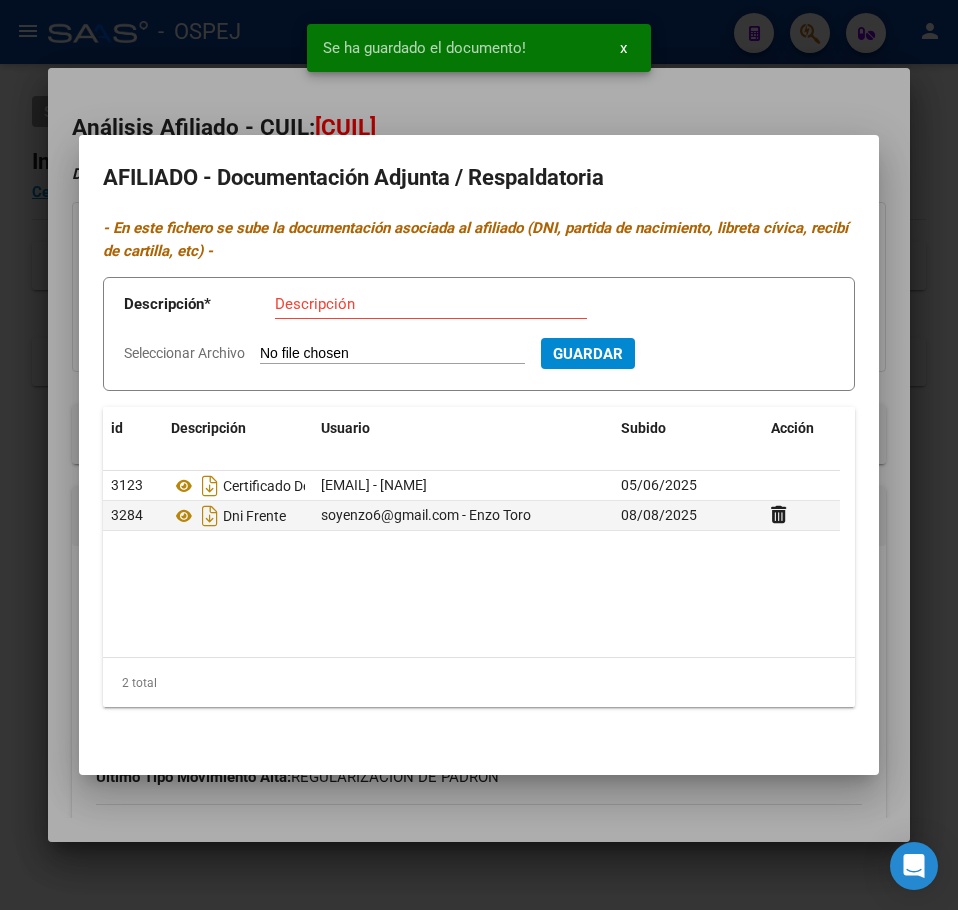 type on "C:\fakepath\WhatsApp Image [YEAR]-[MONTH]-[DAY] at [HOUR].[MINUTE].[SECOND].jpeg" 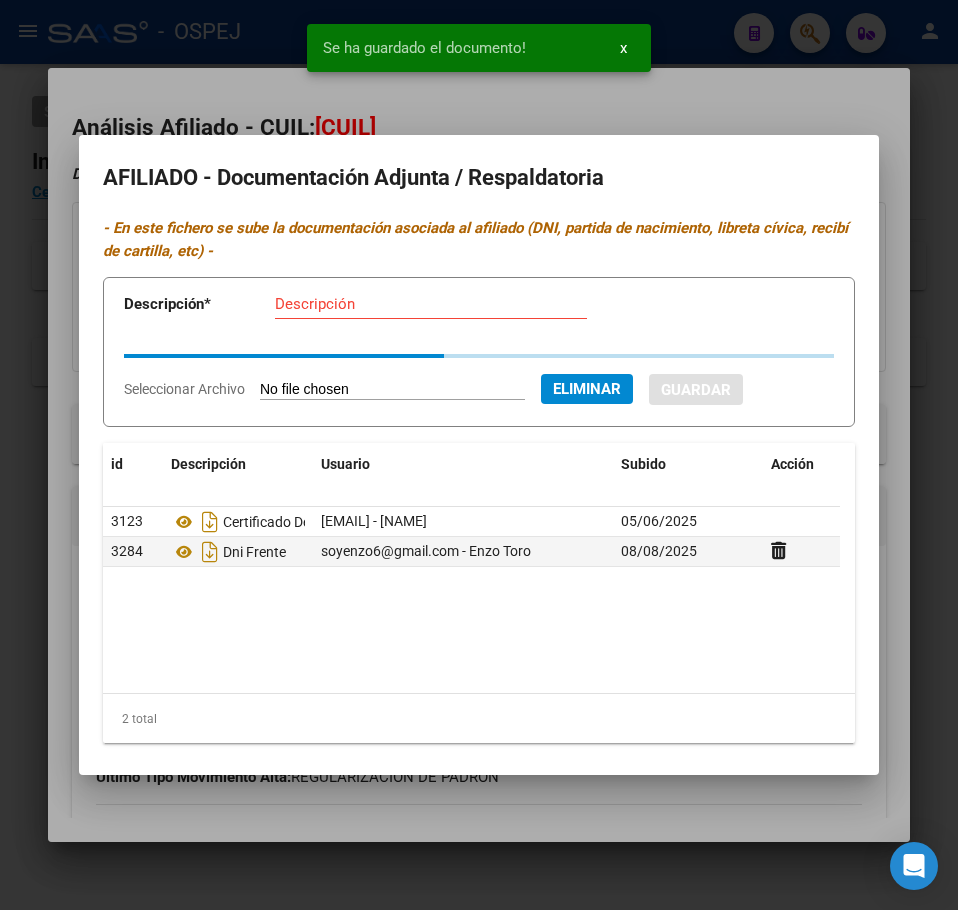 click on "Descripción" at bounding box center (431, 304) 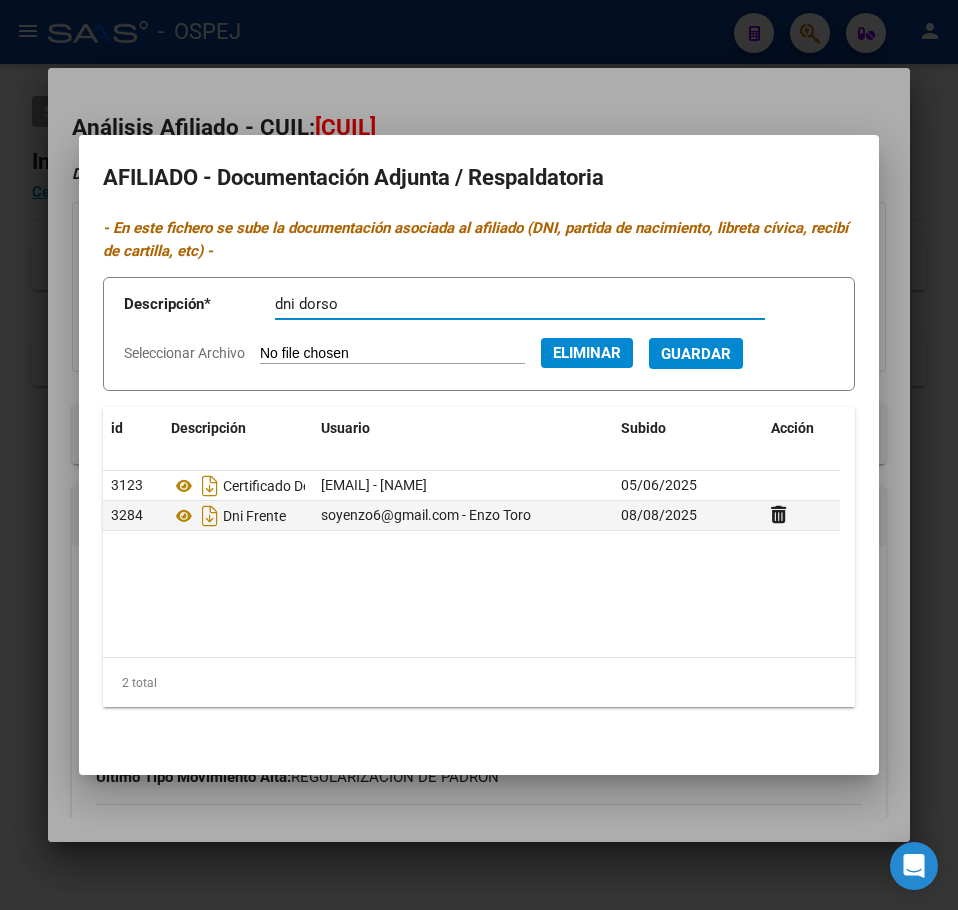 type on "dni dorso" 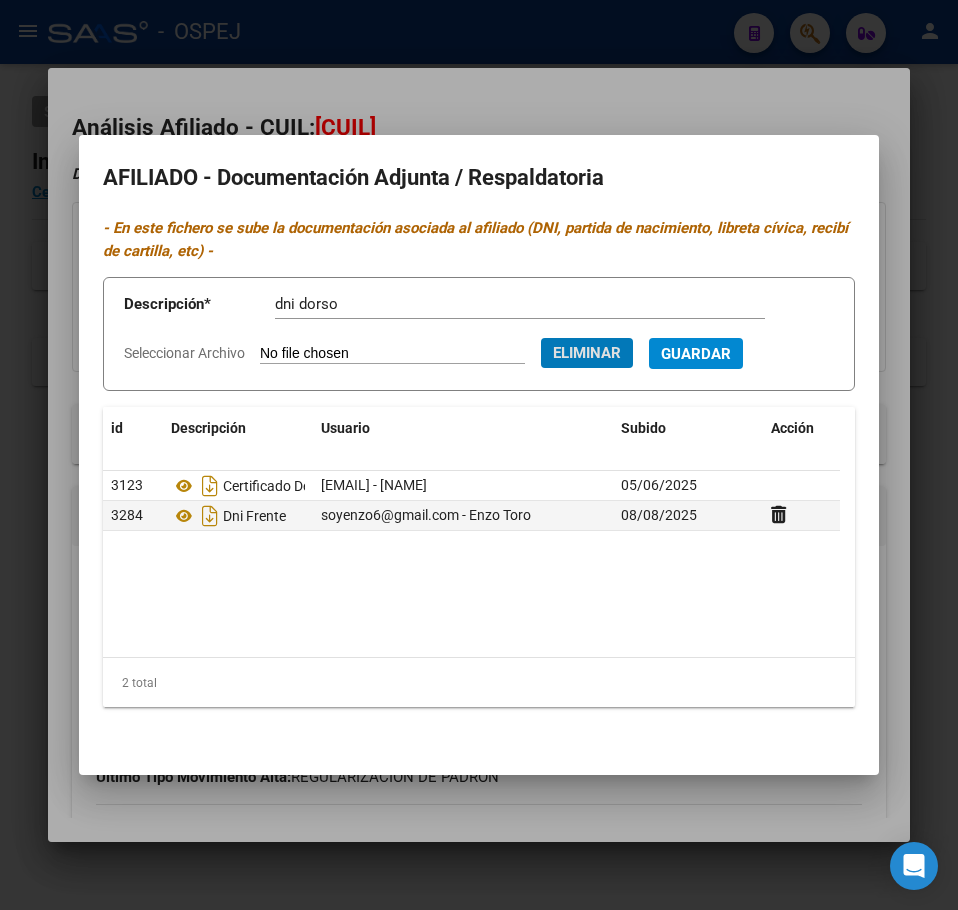 type 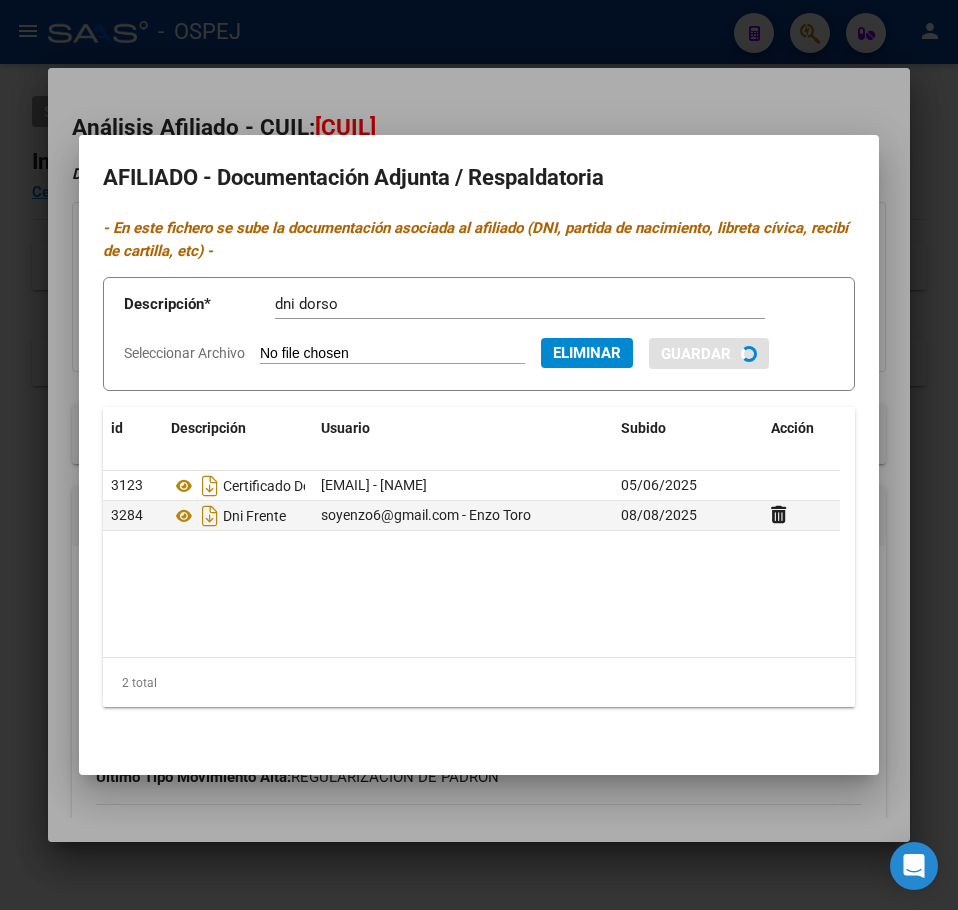 type 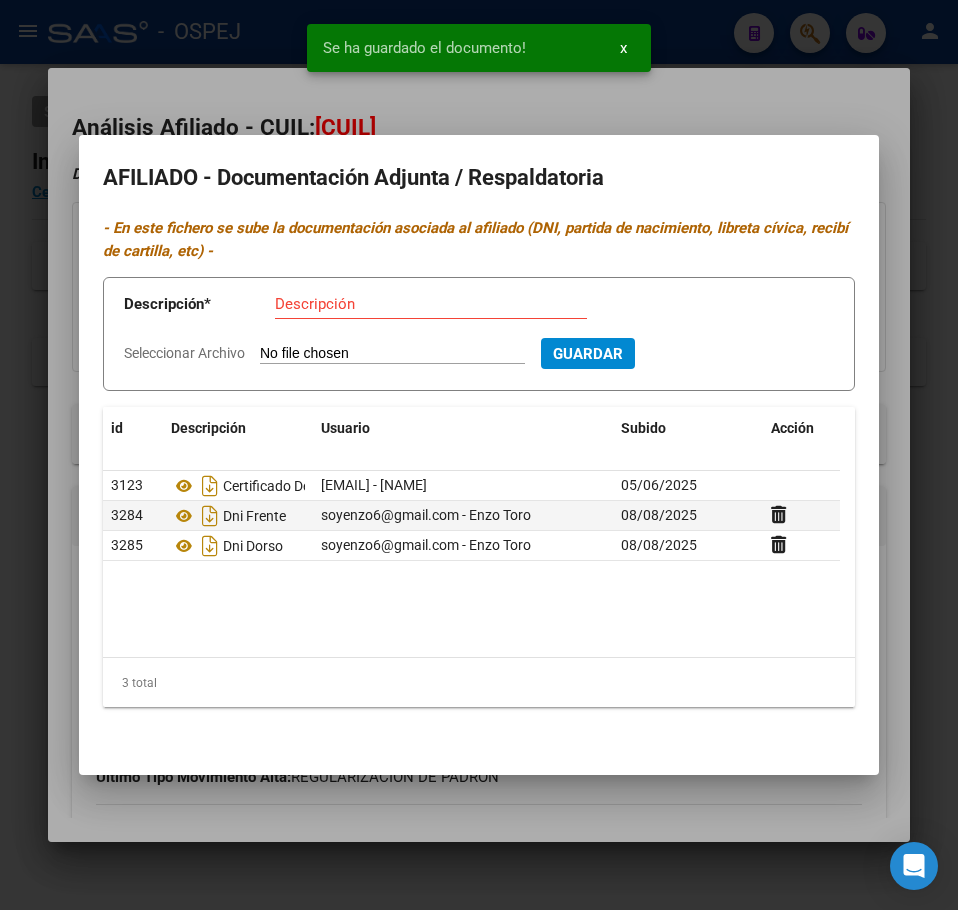 click at bounding box center [479, 455] 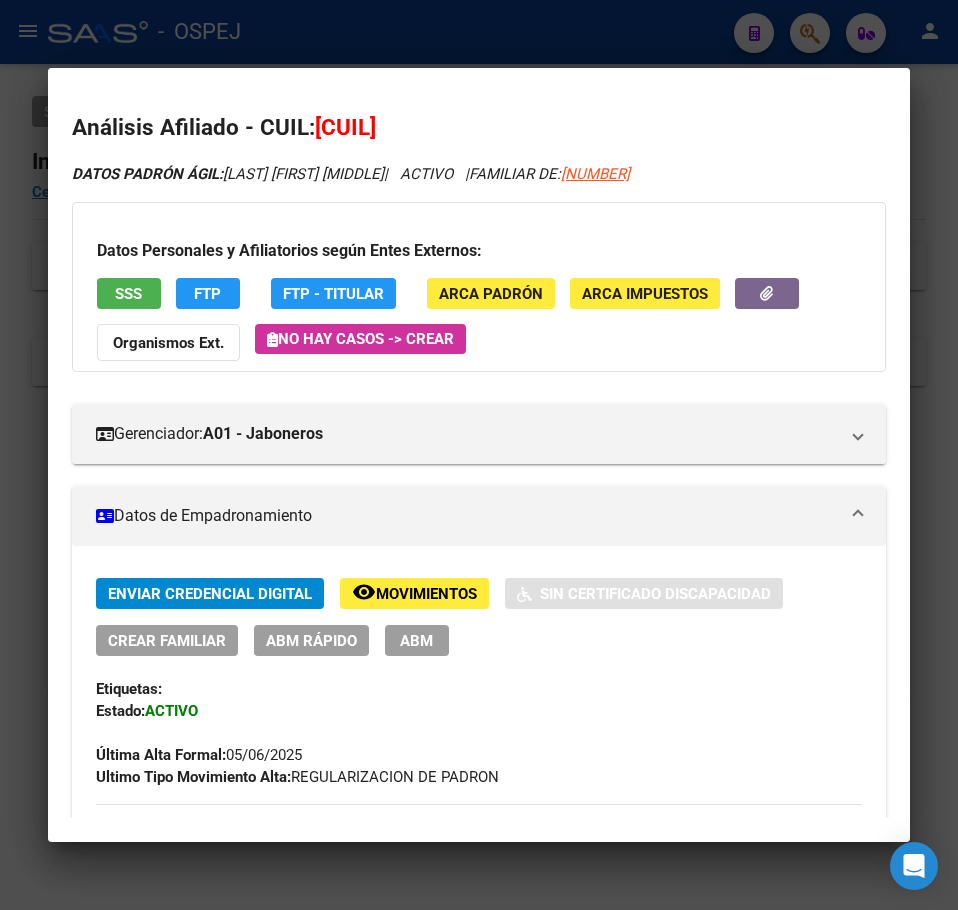 click on "[CUIL]" at bounding box center (345, 127) 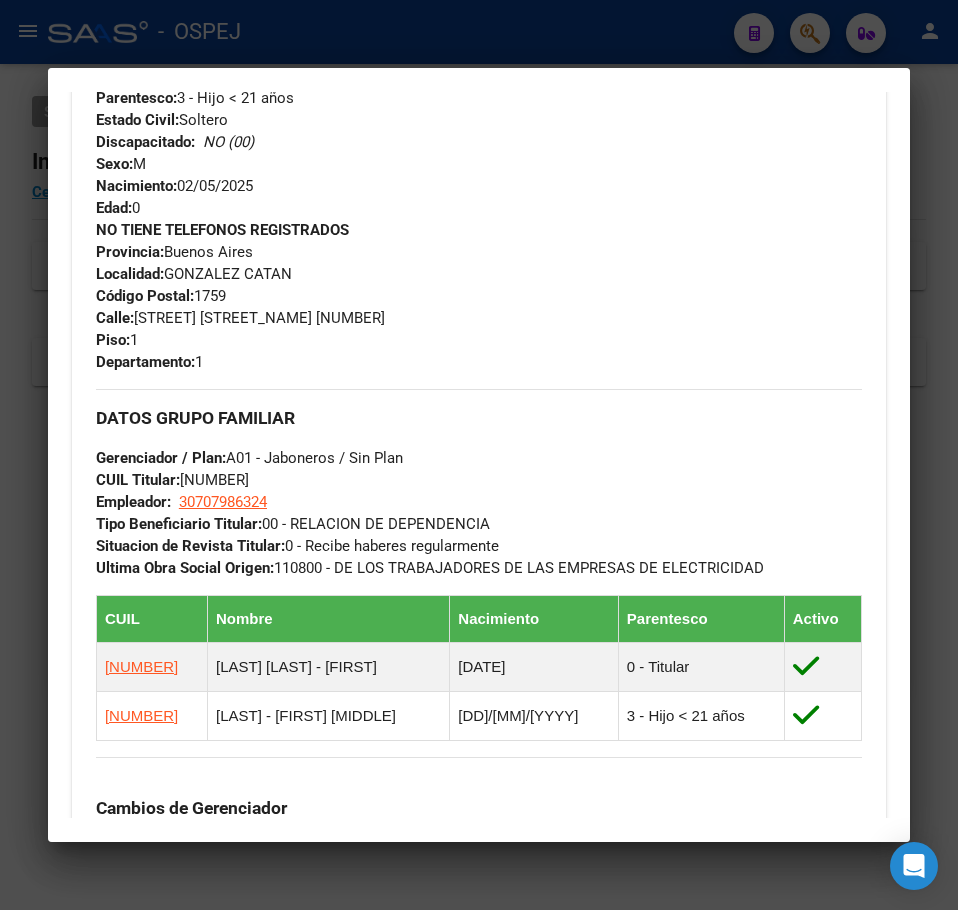 scroll, scrollTop: 900, scrollLeft: 0, axis: vertical 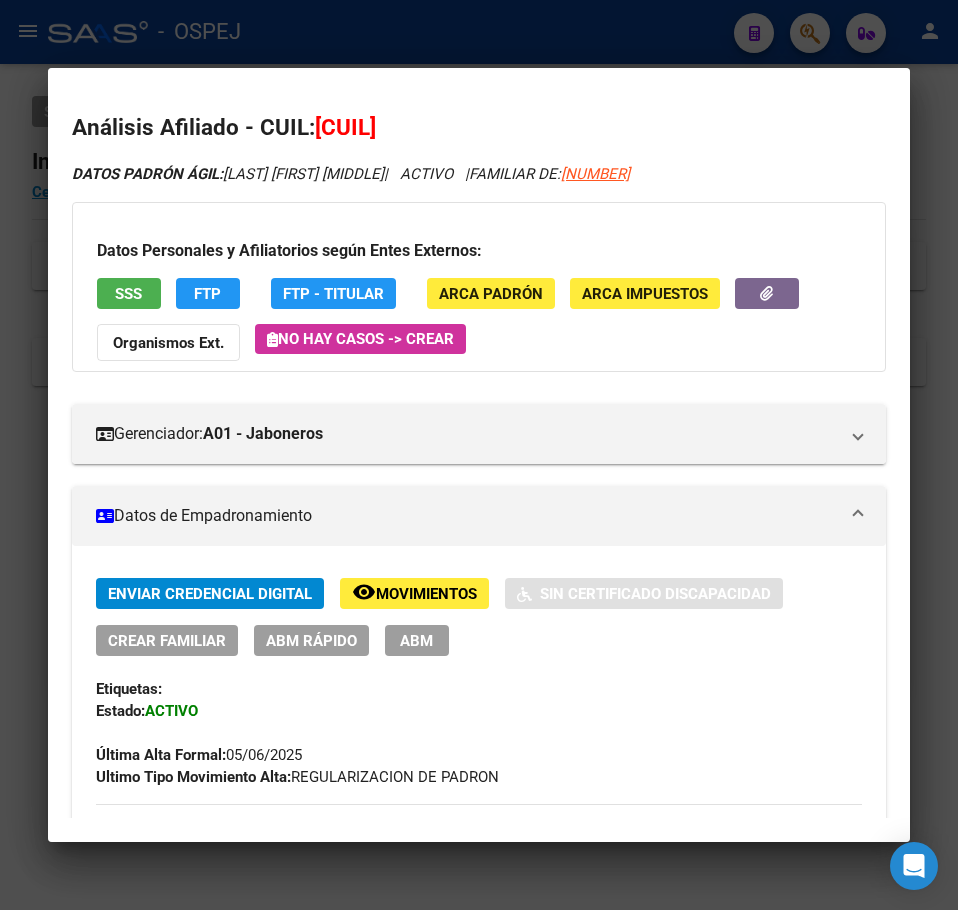 copy on "[CUIL]" 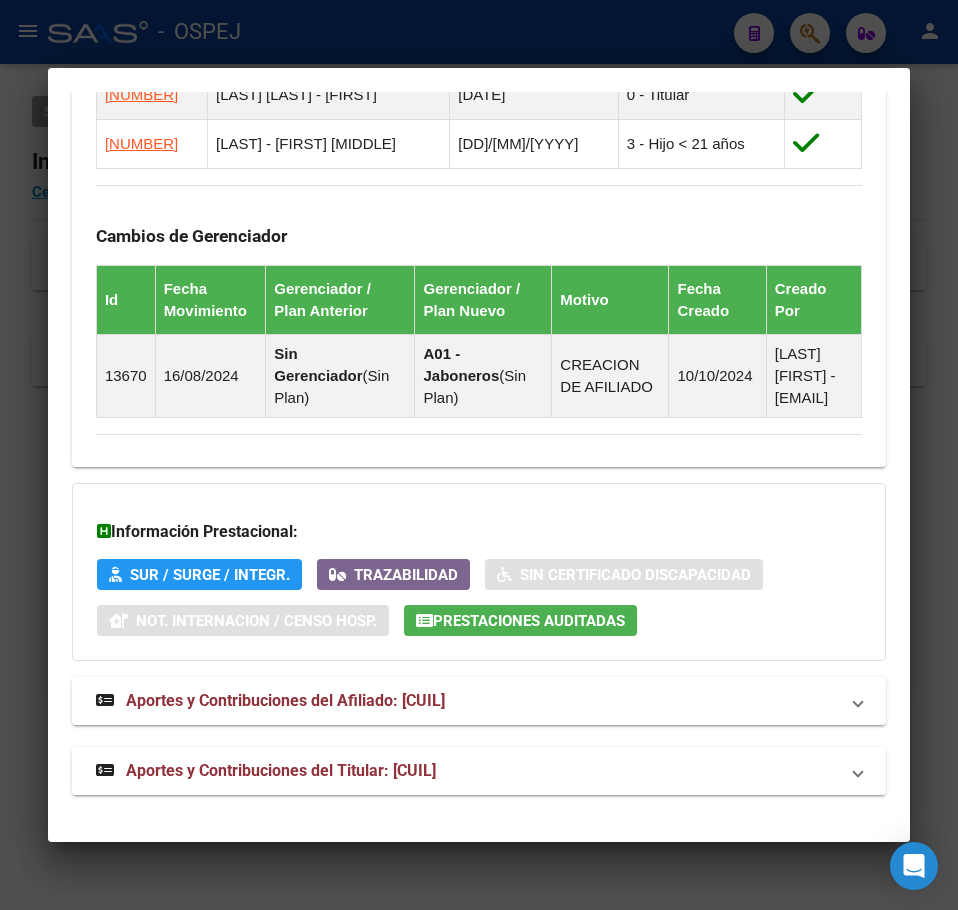 click on "Aportes y Contribuciones del Titular: [CUIL]" at bounding box center (281, 770) 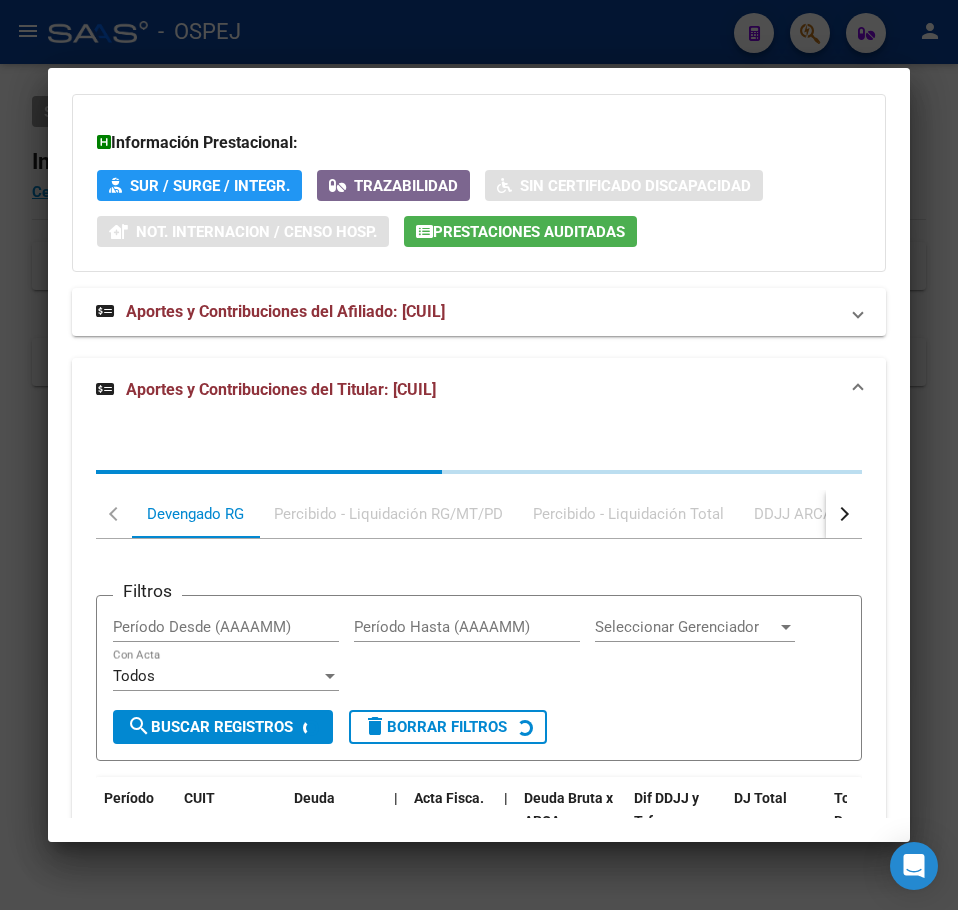 scroll, scrollTop: 2012, scrollLeft: 0, axis: vertical 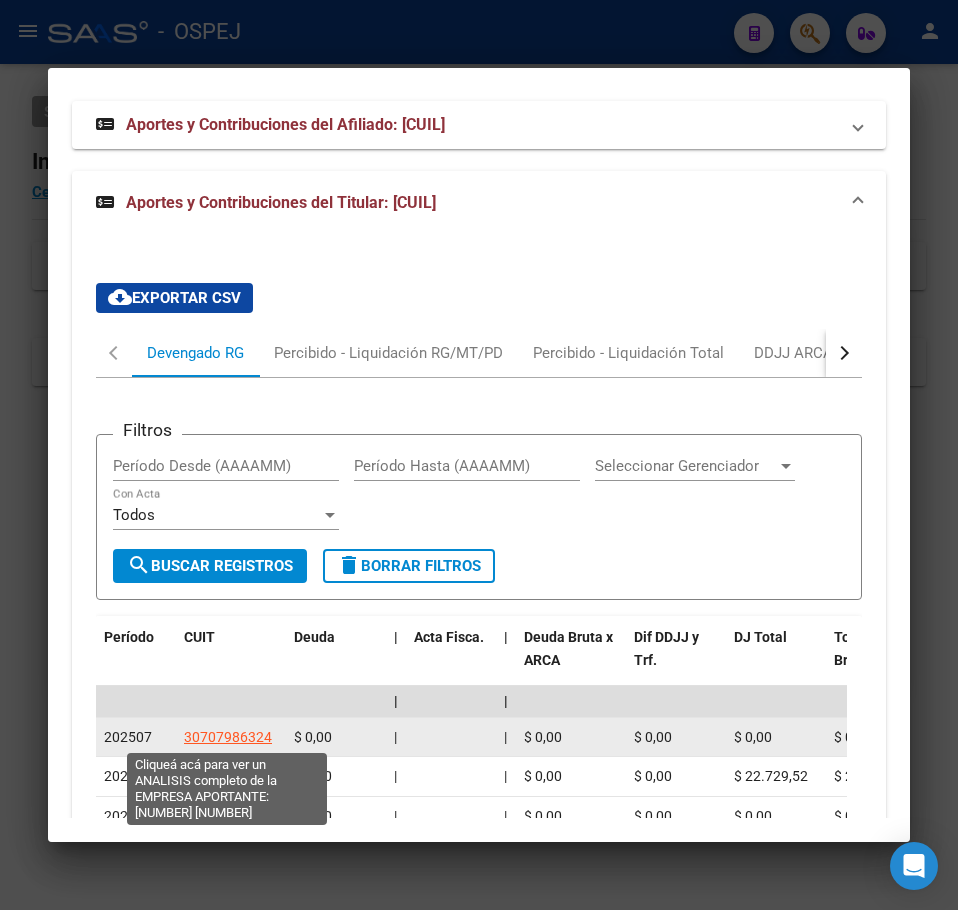 click on "30707986324" 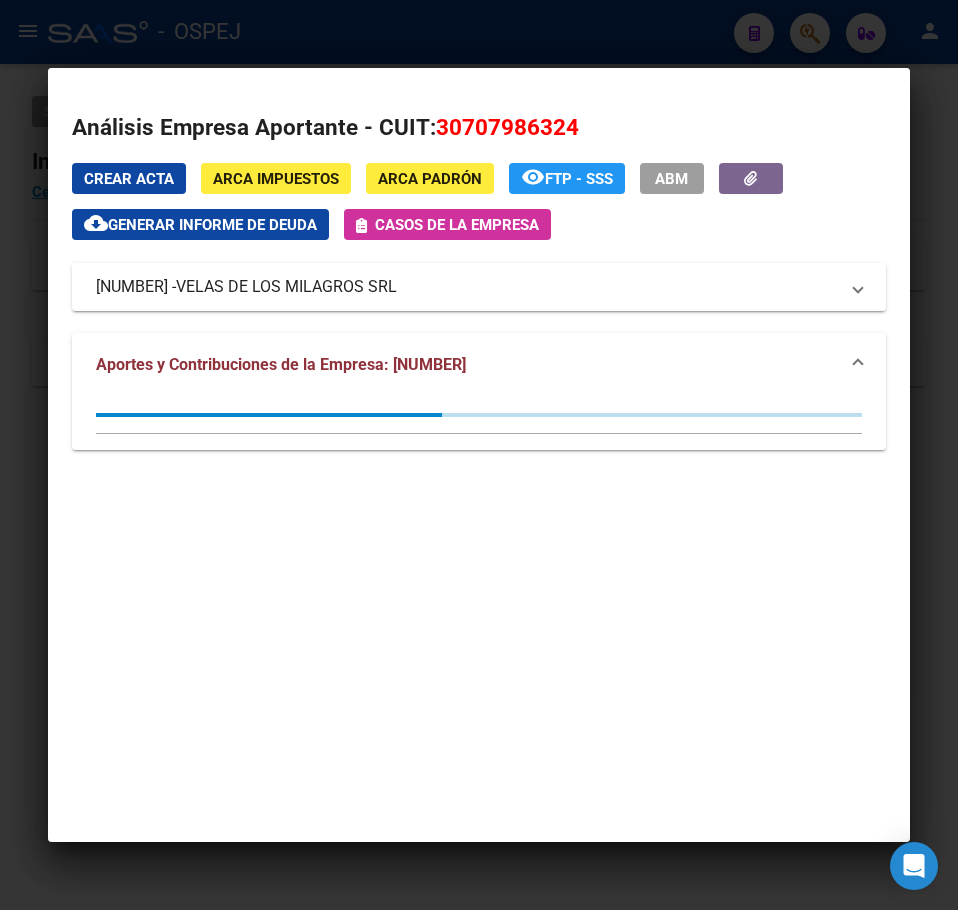click at bounding box center [479, 455] 